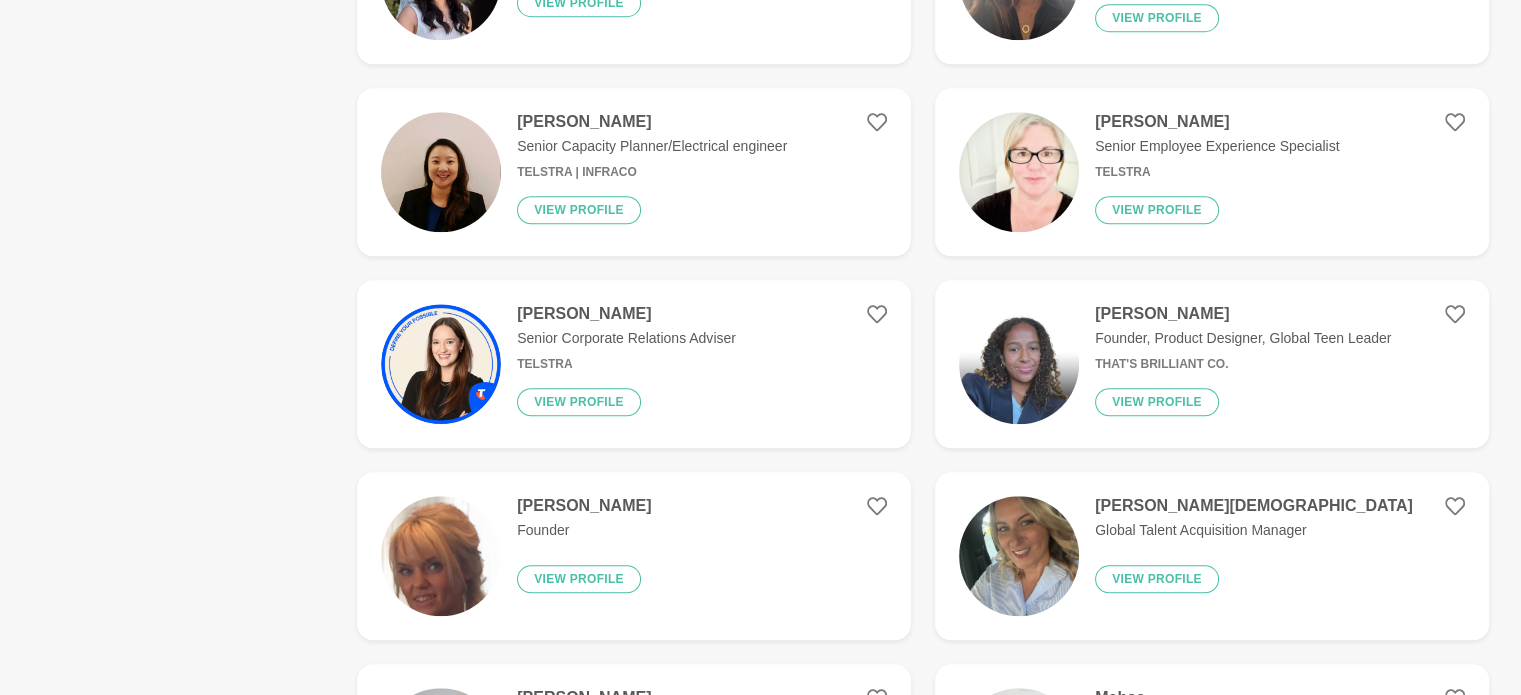 scroll, scrollTop: 1700, scrollLeft: 0, axis: vertical 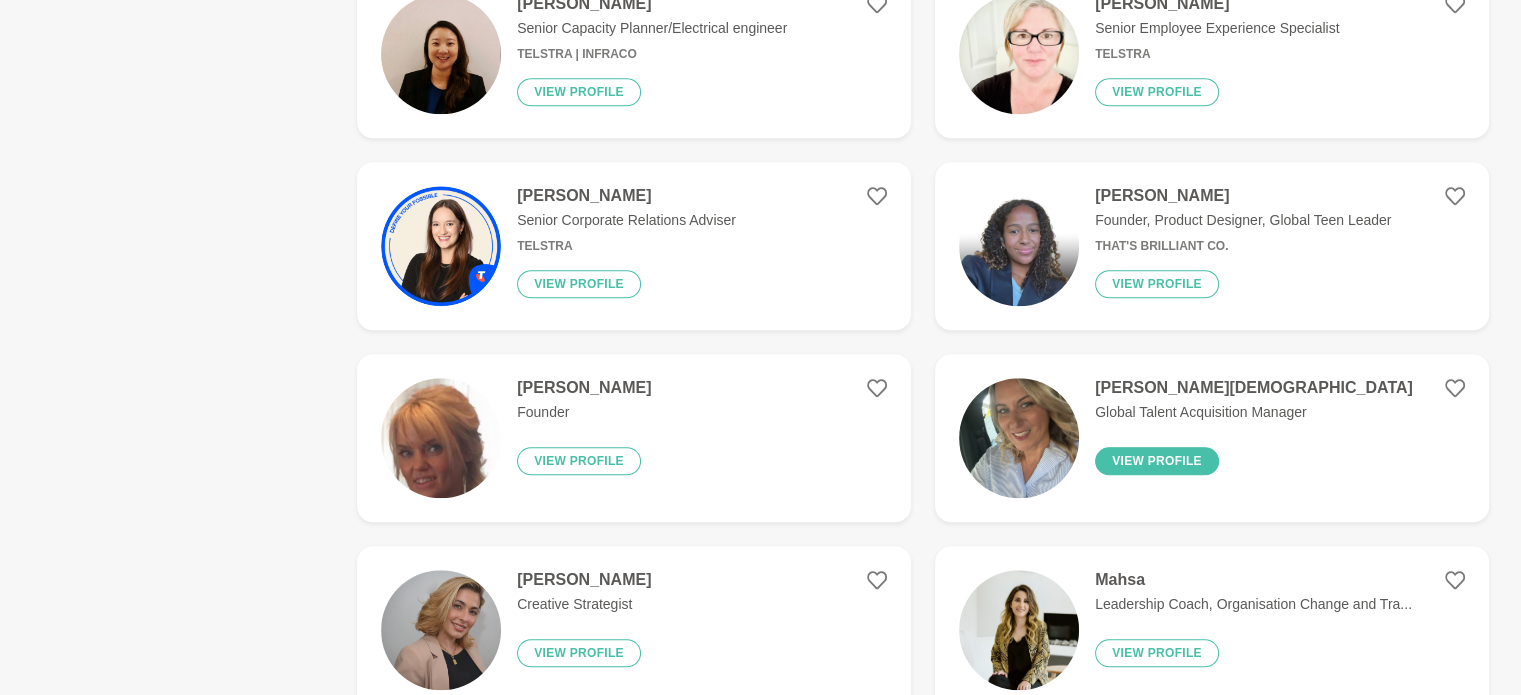 click on "View profile" at bounding box center (1157, 461) 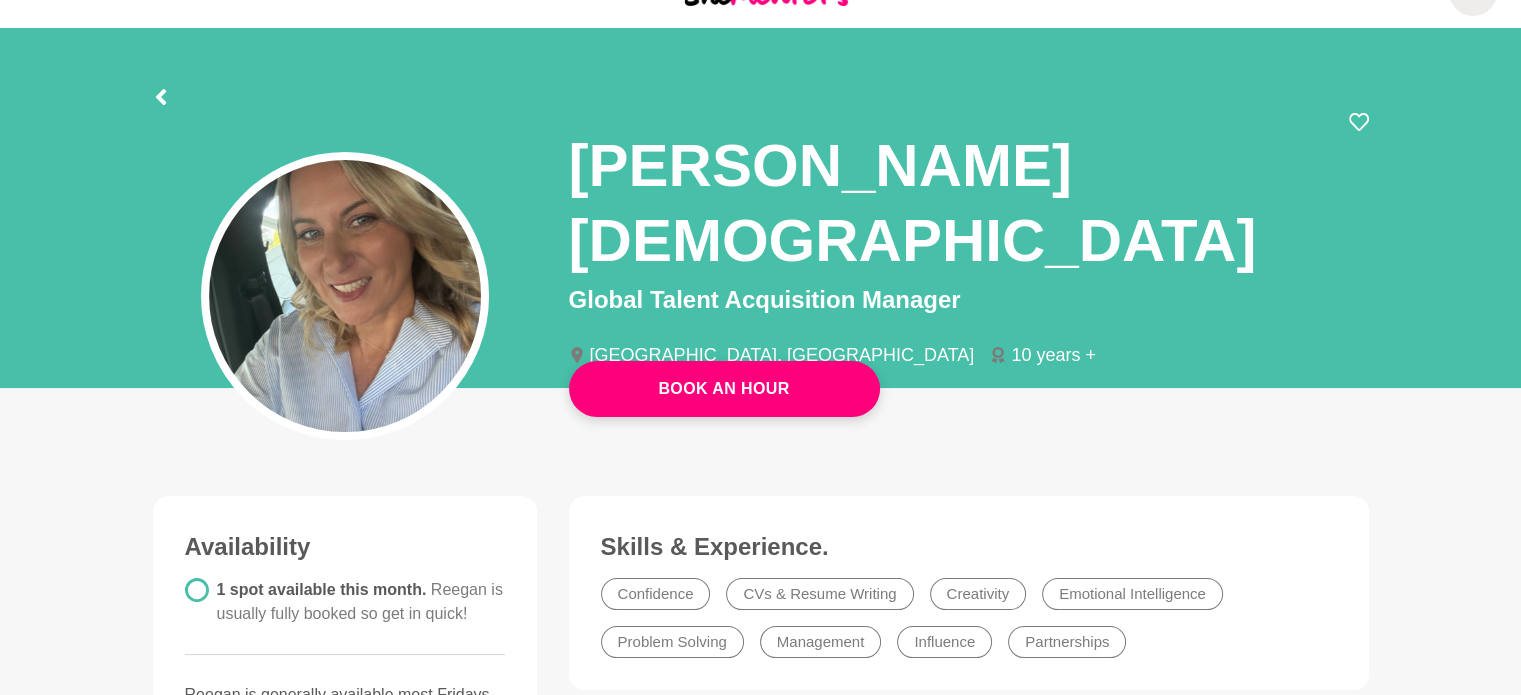 scroll, scrollTop: 25, scrollLeft: 0, axis: vertical 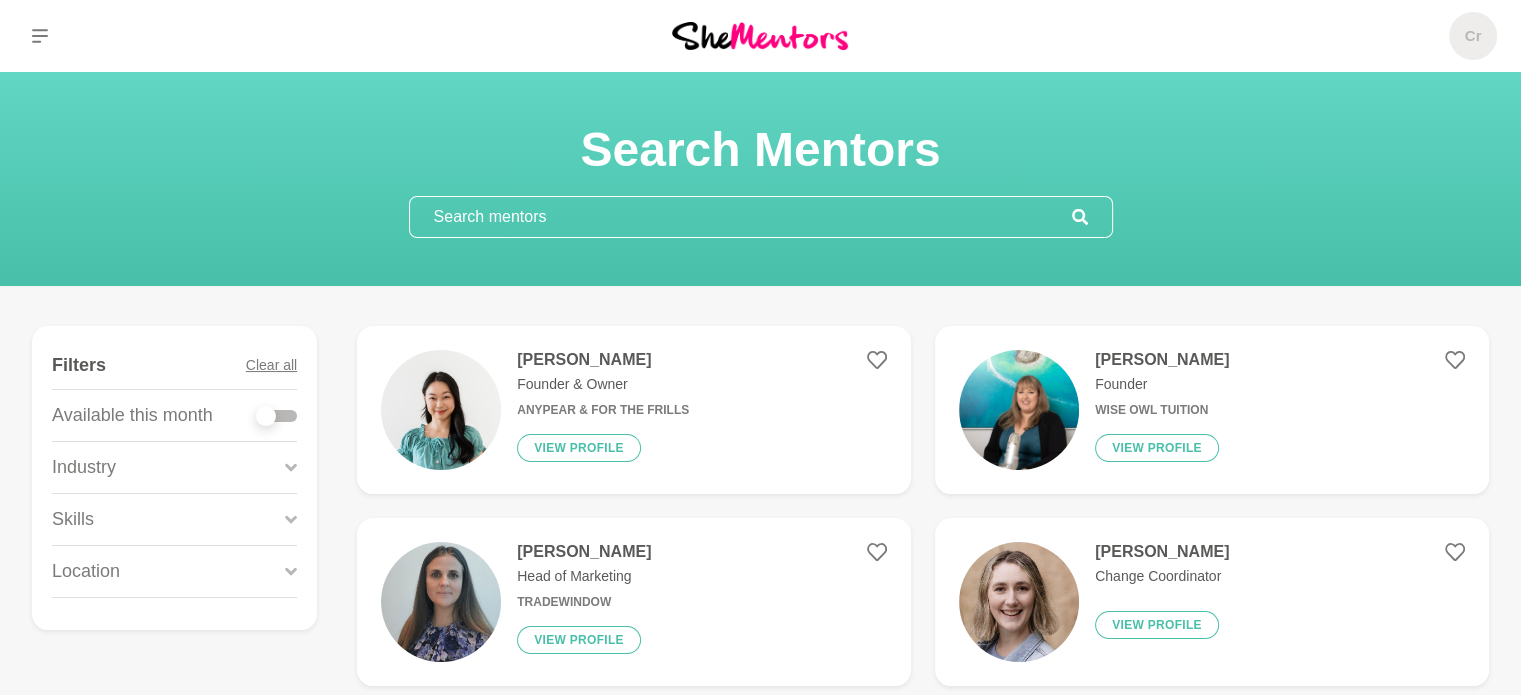 click at bounding box center [741, 217] 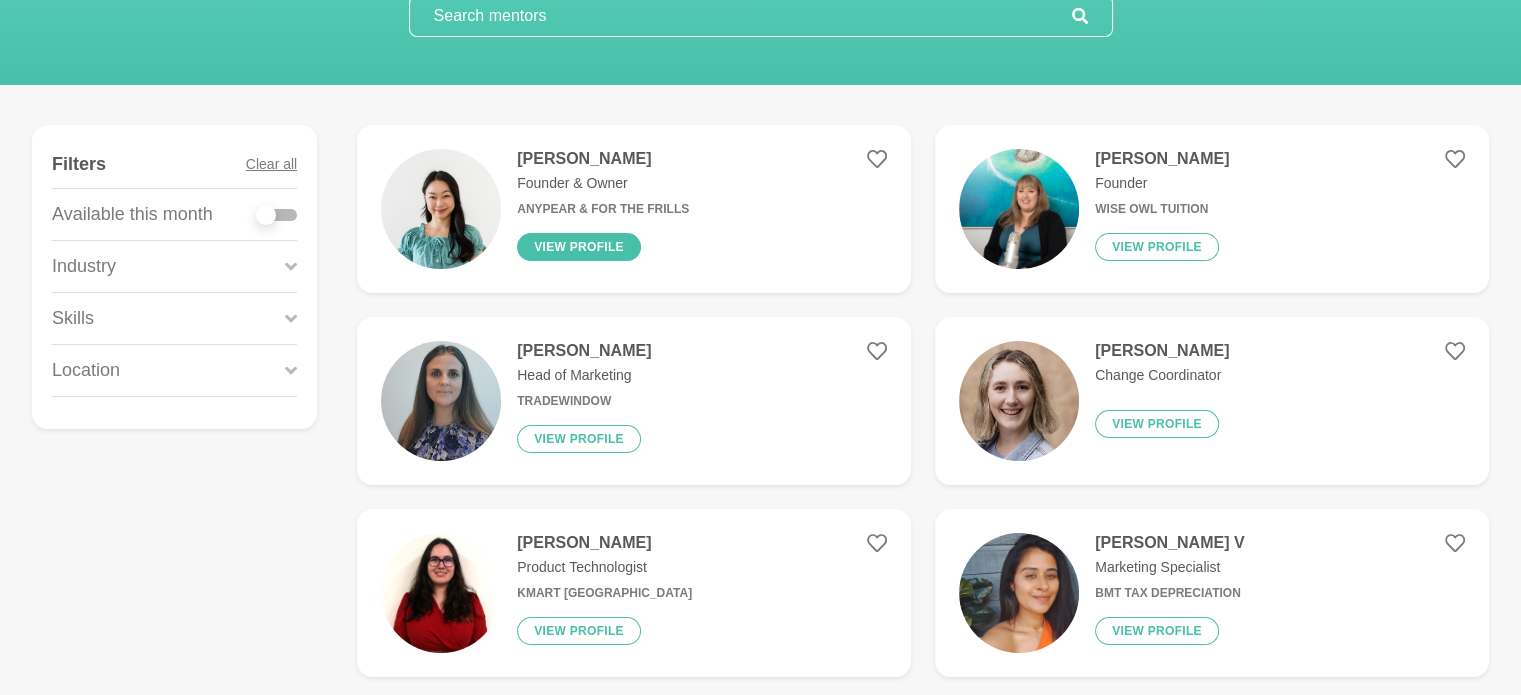 scroll, scrollTop: 200, scrollLeft: 0, axis: vertical 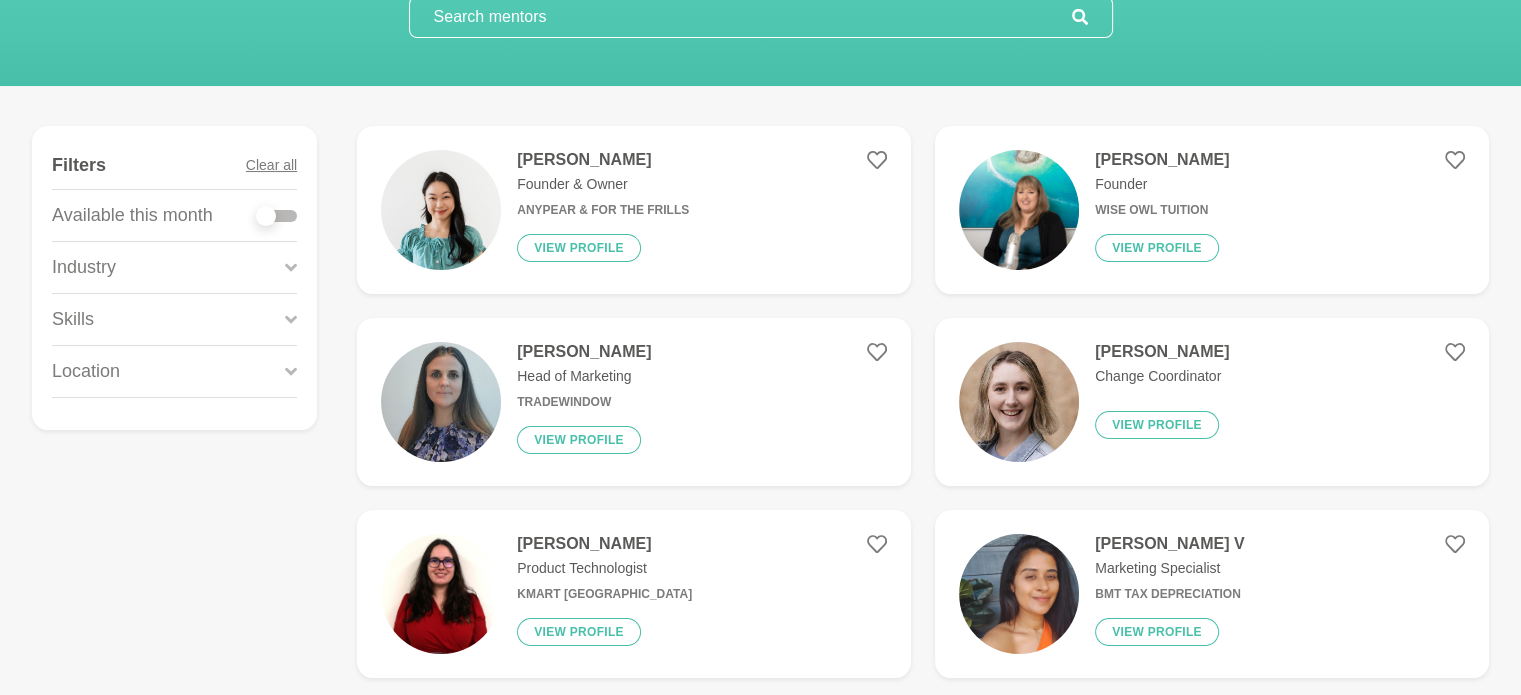 click 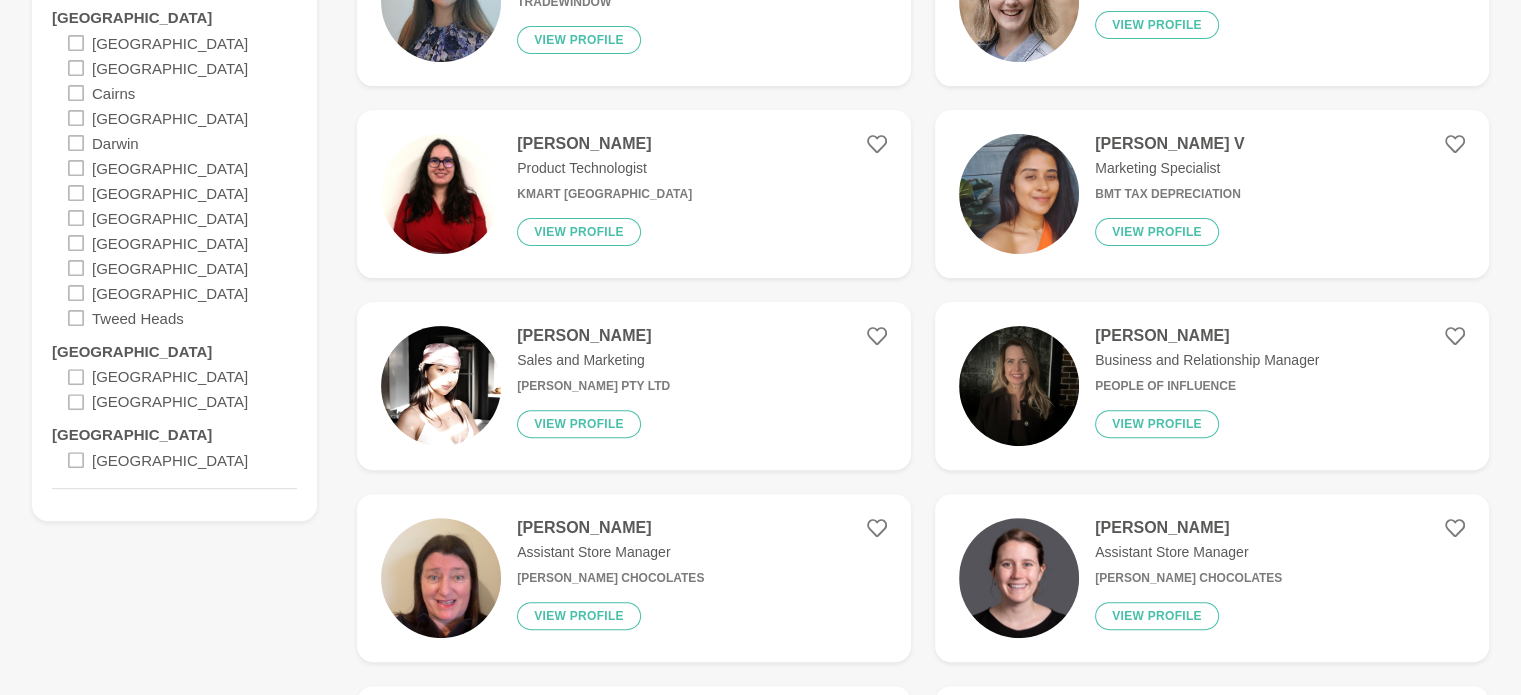 scroll, scrollTop: 300, scrollLeft: 0, axis: vertical 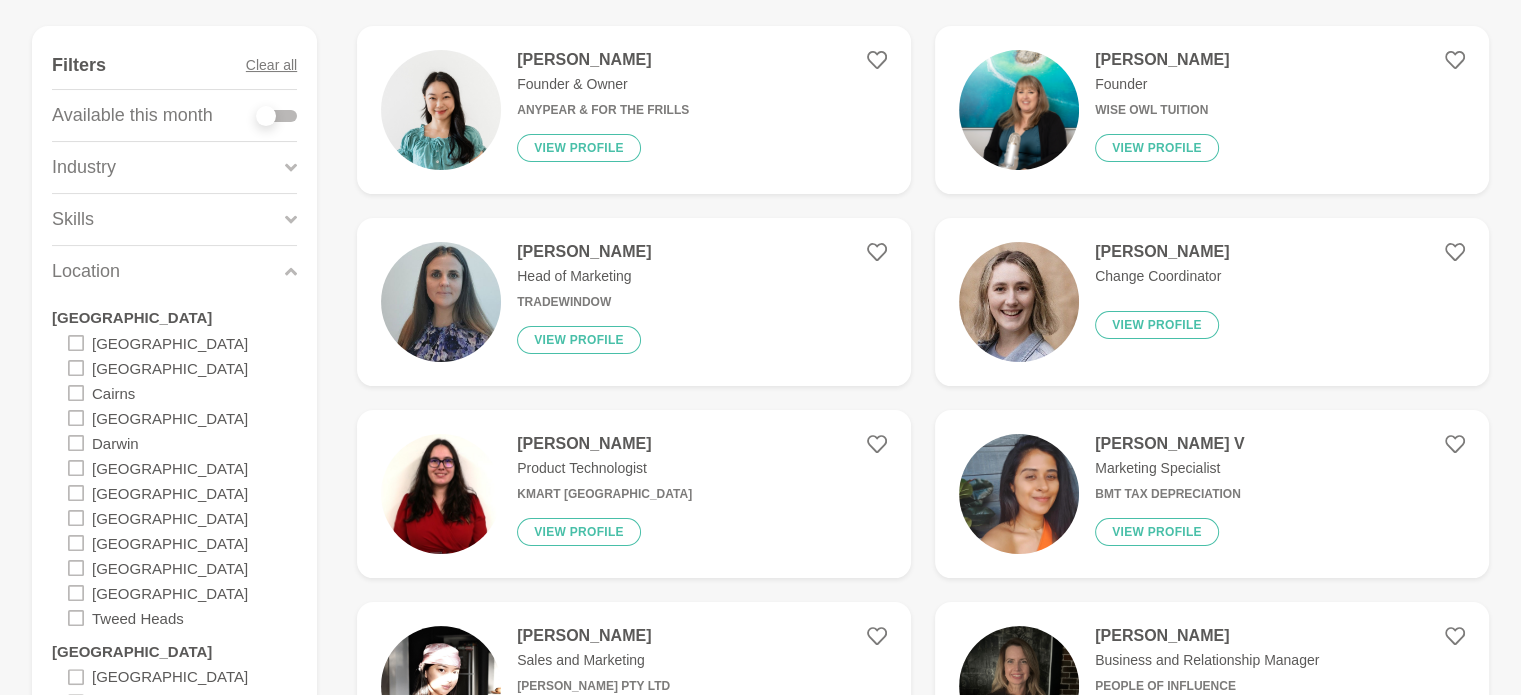 click 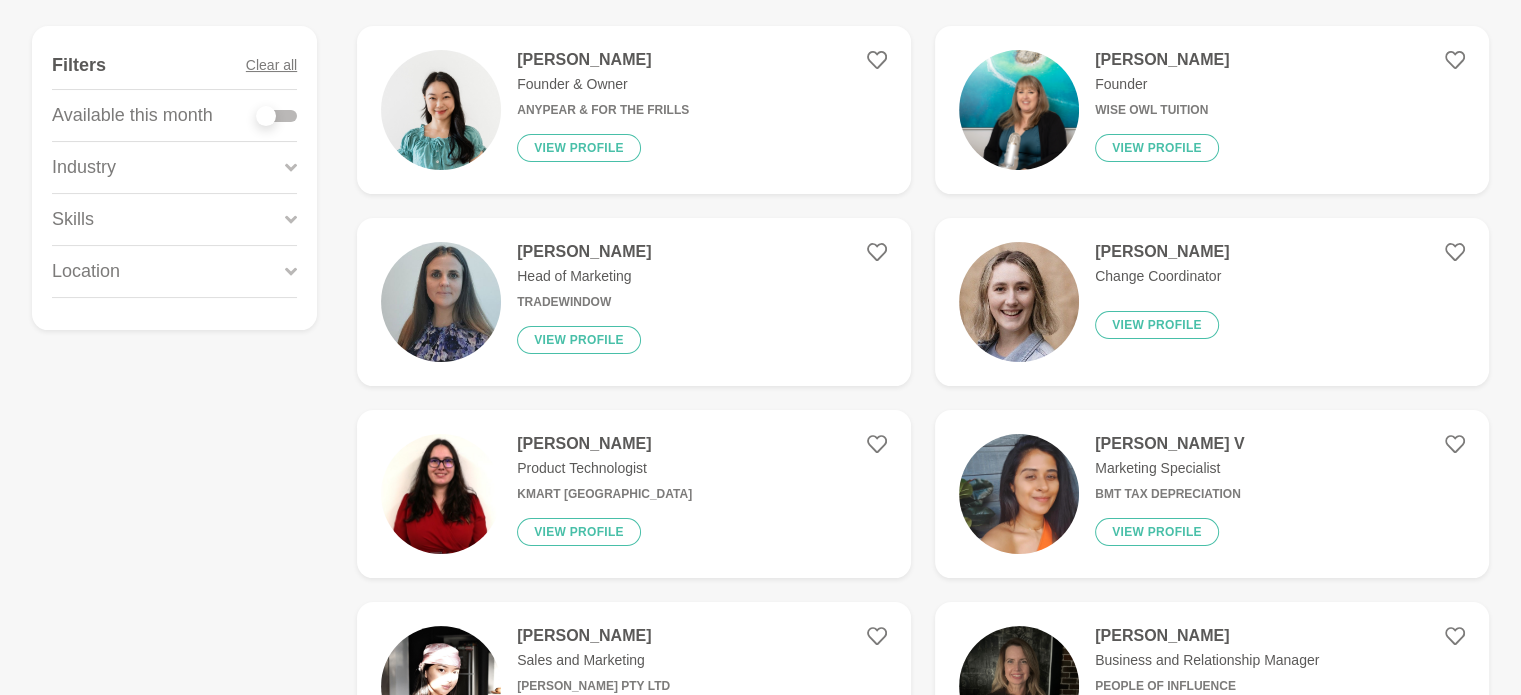 click 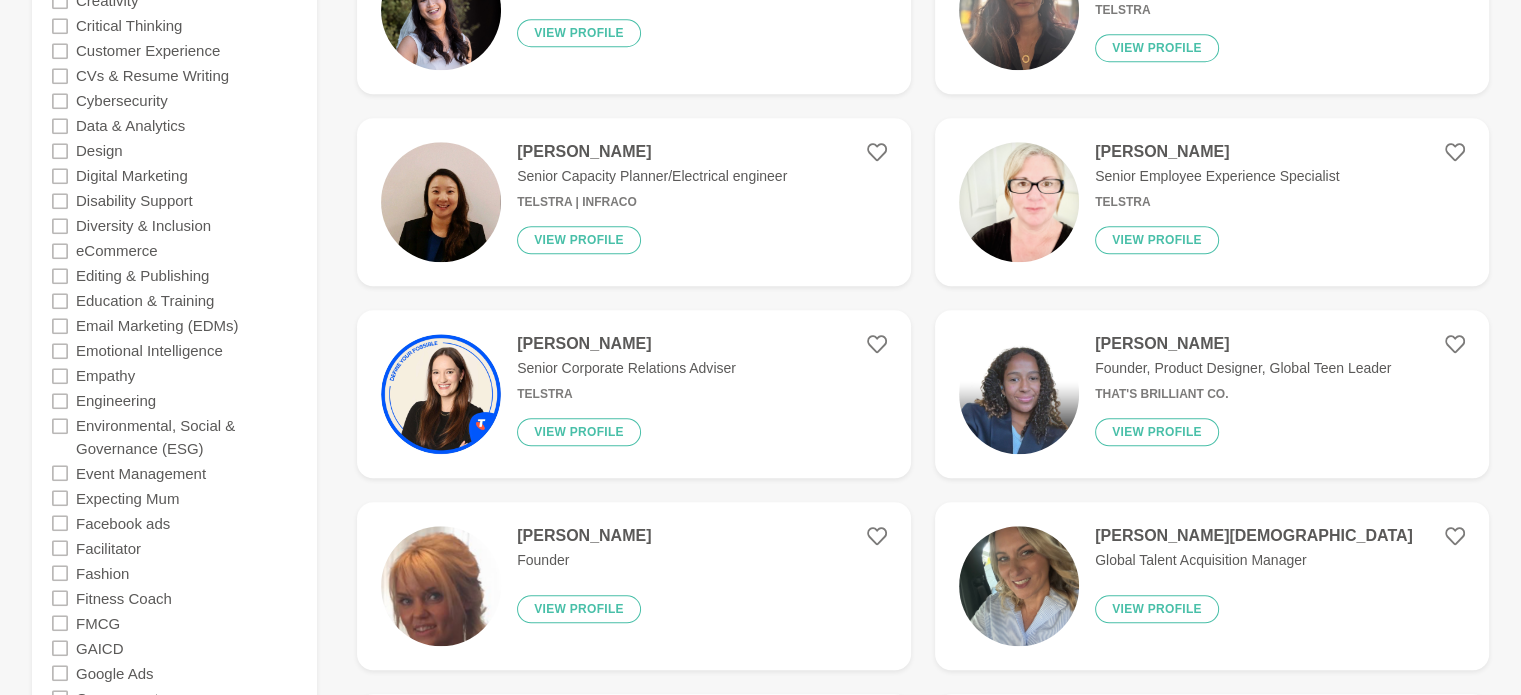 scroll, scrollTop: 1600, scrollLeft: 0, axis: vertical 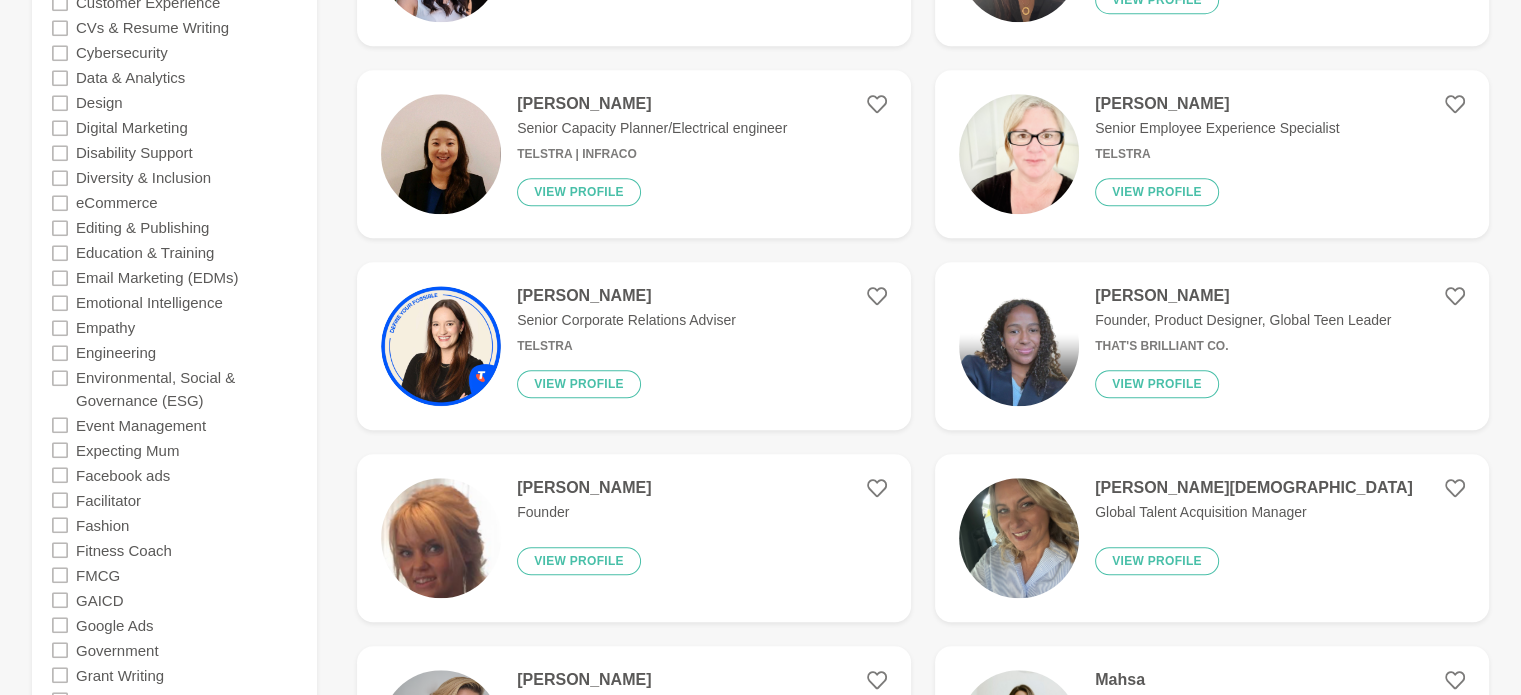 click 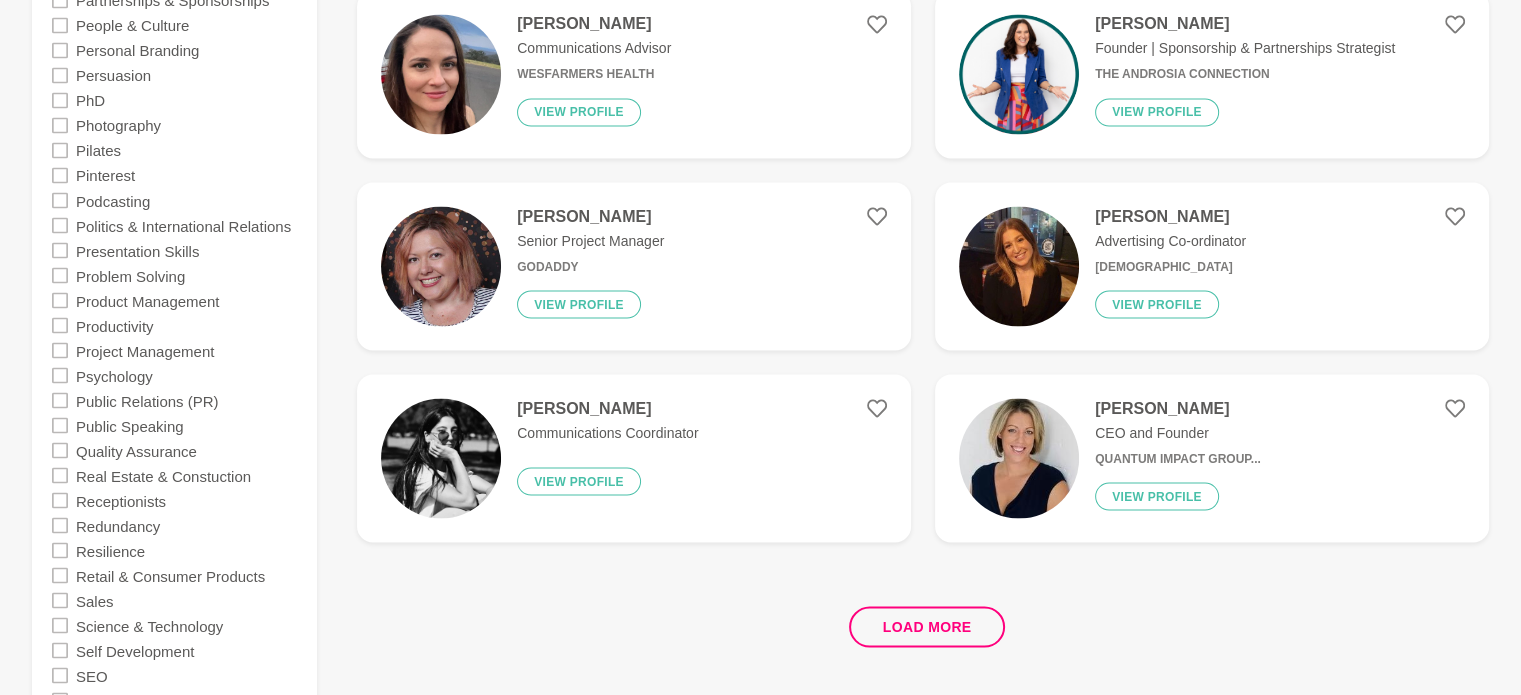 scroll, scrollTop: 3700, scrollLeft: 0, axis: vertical 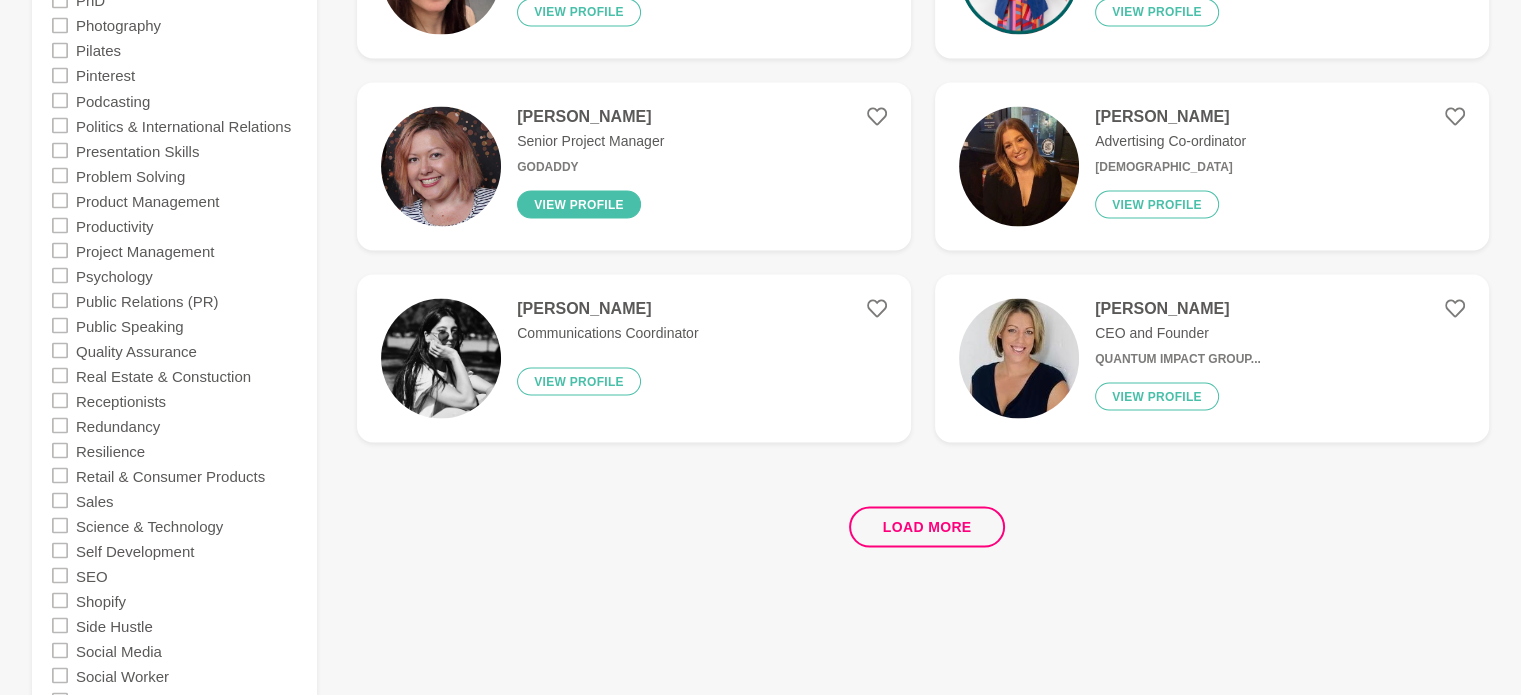 click on "View profile" at bounding box center (579, 204) 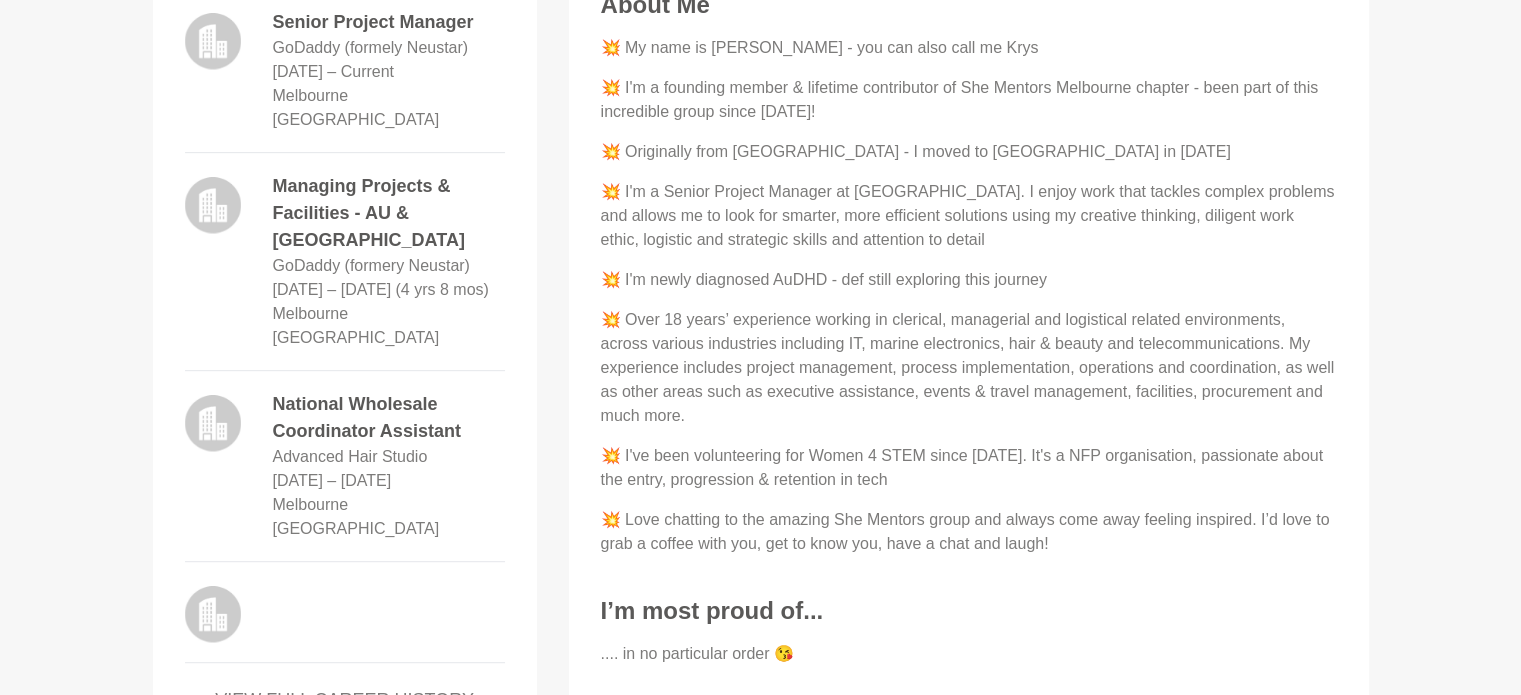 scroll, scrollTop: 1000, scrollLeft: 0, axis: vertical 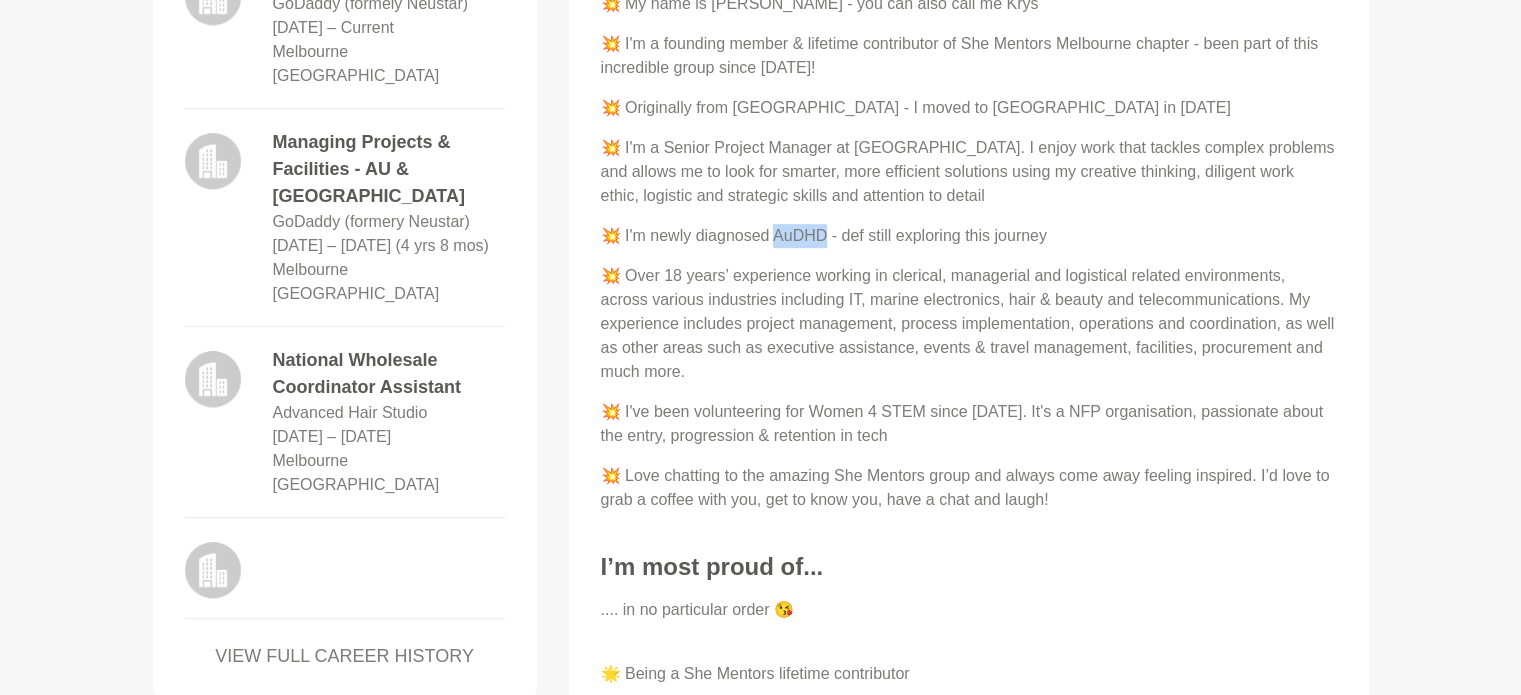 drag, startPoint x: 824, startPoint y: 236, endPoint x: 776, endPoint y: 236, distance: 48 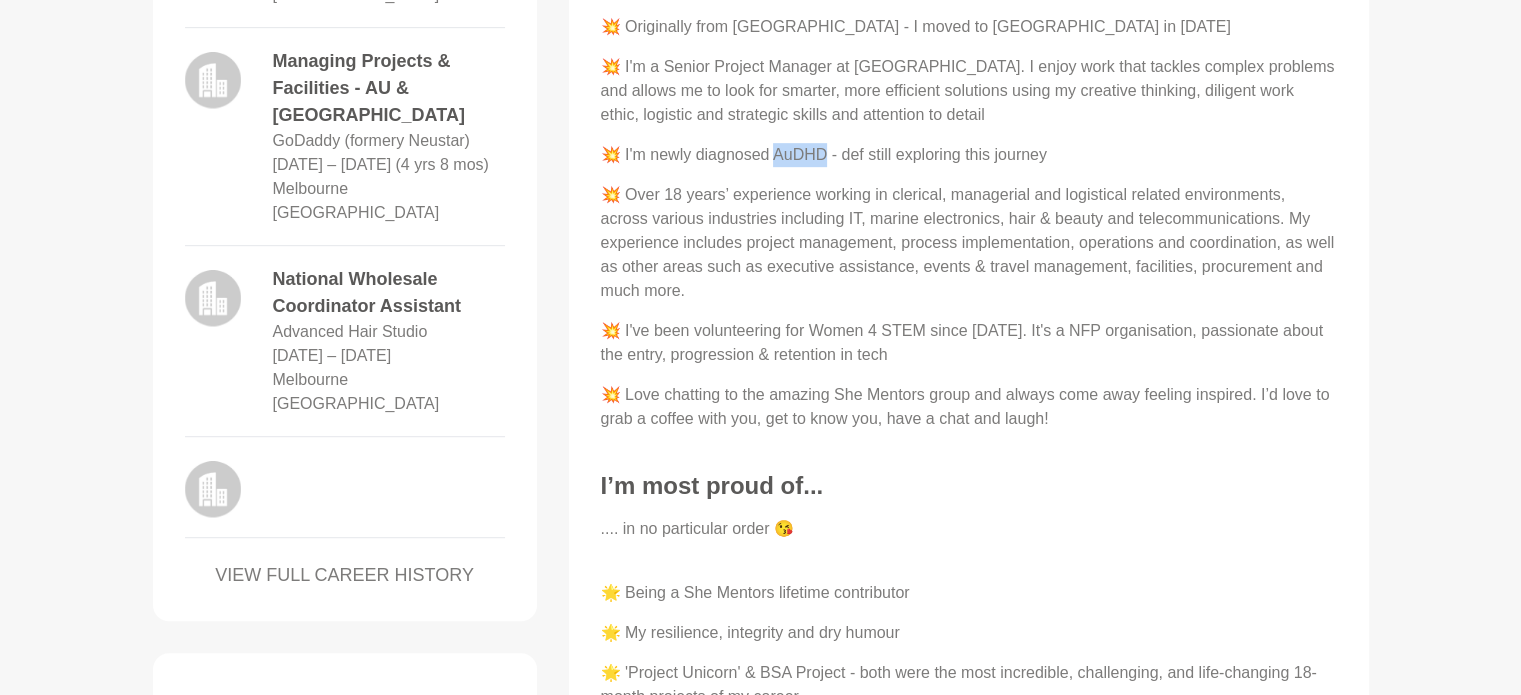 scroll, scrollTop: 1200, scrollLeft: 0, axis: vertical 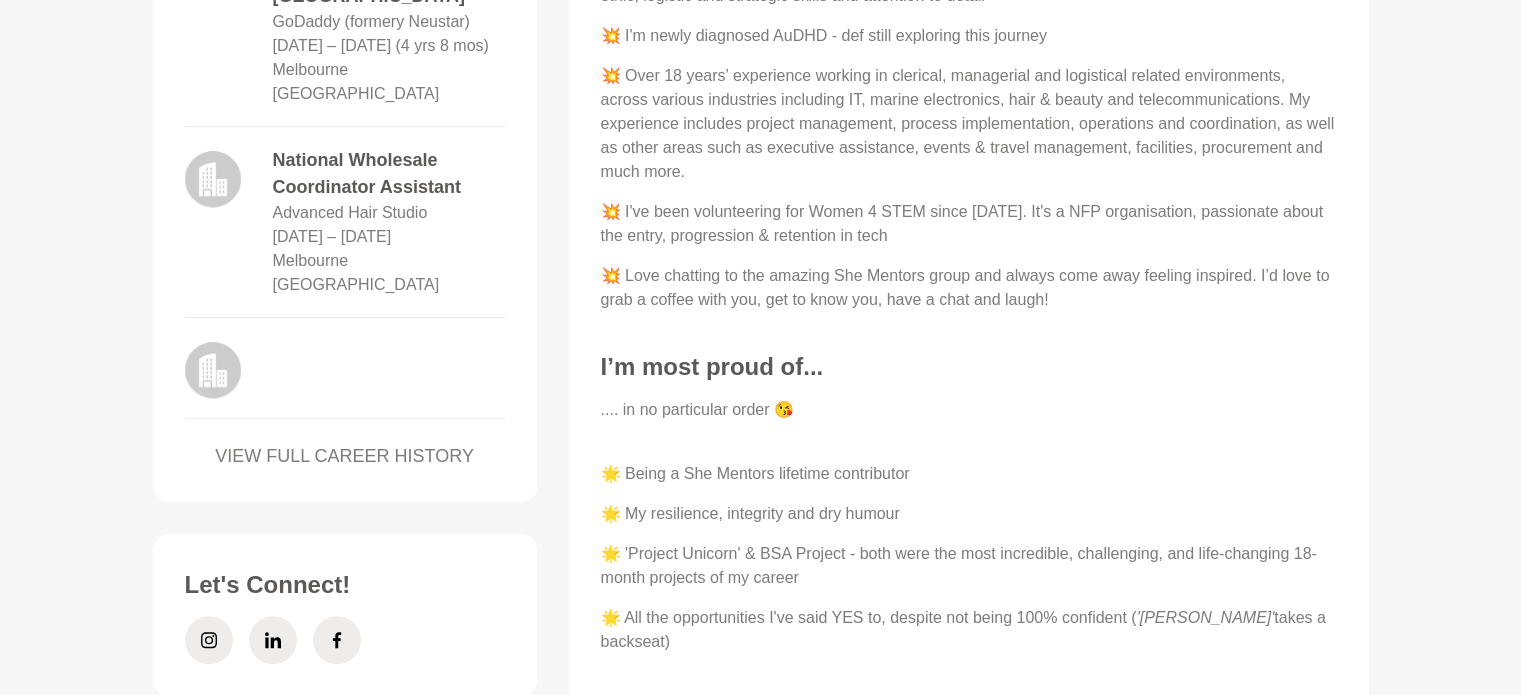 click on "💥 My name is [PERSON_NAME] - you can also call me Krys 💥 I'm a founding member & lifetime contributor of She Mentors Melbourne chapter - been part of this incredible group since [DATE]! 💥 Originally from [GEOGRAPHIC_DATA] - I moved to [GEOGRAPHIC_DATA] in [DATE] 💥 I'm a Senior Project Manager at [GEOGRAPHIC_DATA]. I enjoy work that tackles complex problems and allows me to look for smarter, more efficient solutions using my creative thinking, diligent work ethic, logistic and strategic skills and attention to detail 💥 I'm newly diagnosed AuDHD - def still exploring this journey 💥 Over 18 years’ experience working in clerical, managerial and logistical related environments, across various industries including IT, marine electronics, hair & beauty and telecommunications. My experience includes project management, process implementation, operations and coordination, as well as other areas such as executive assistance, events & travel management, facilities, procurement and much more." at bounding box center (969, 52) 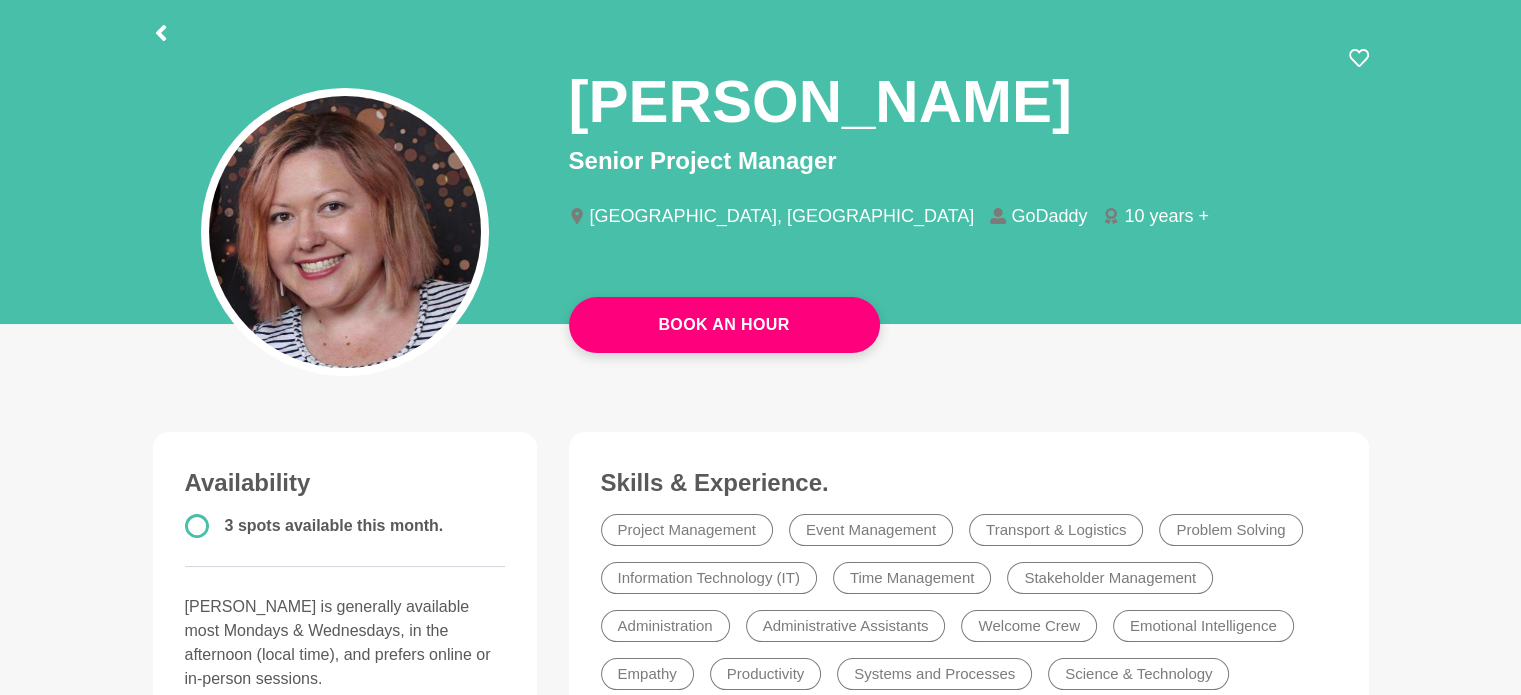 scroll, scrollTop: 0, scrollLeft: 0, axis: both 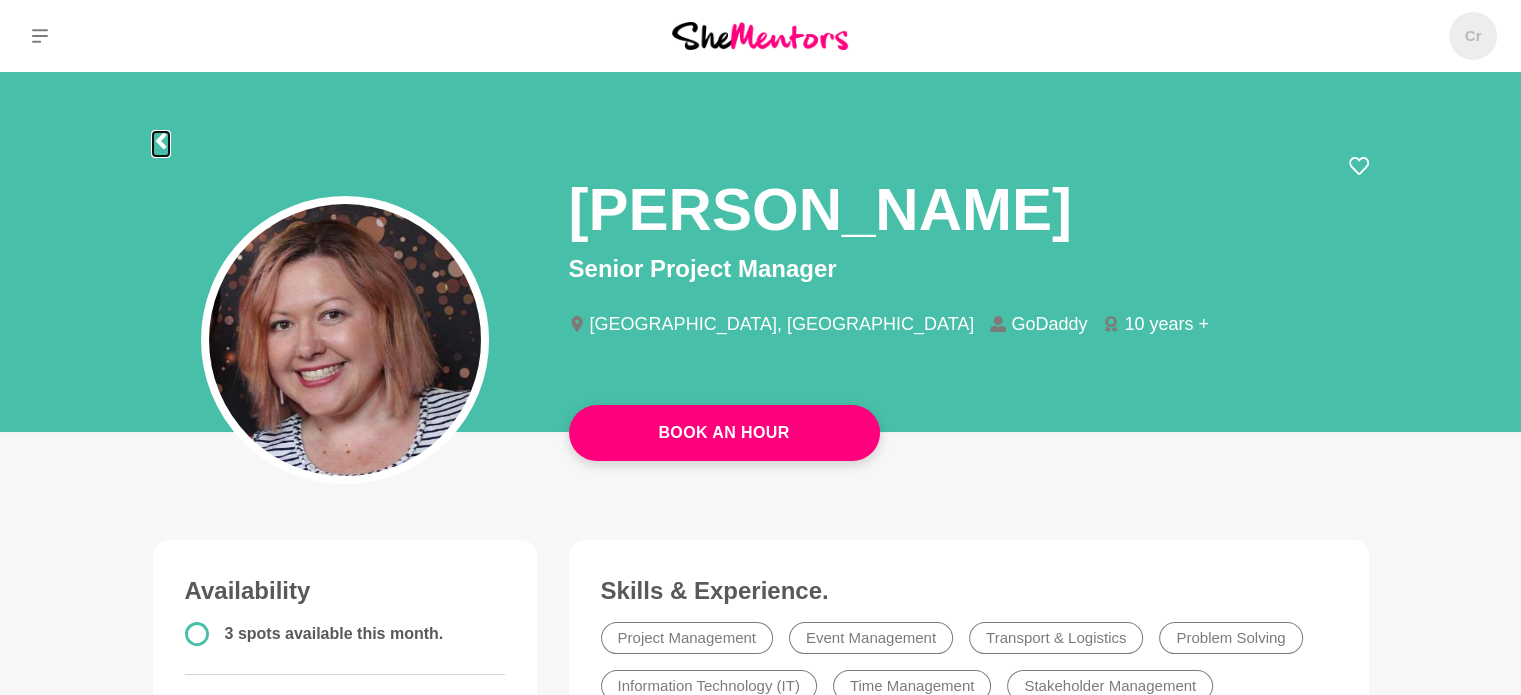click 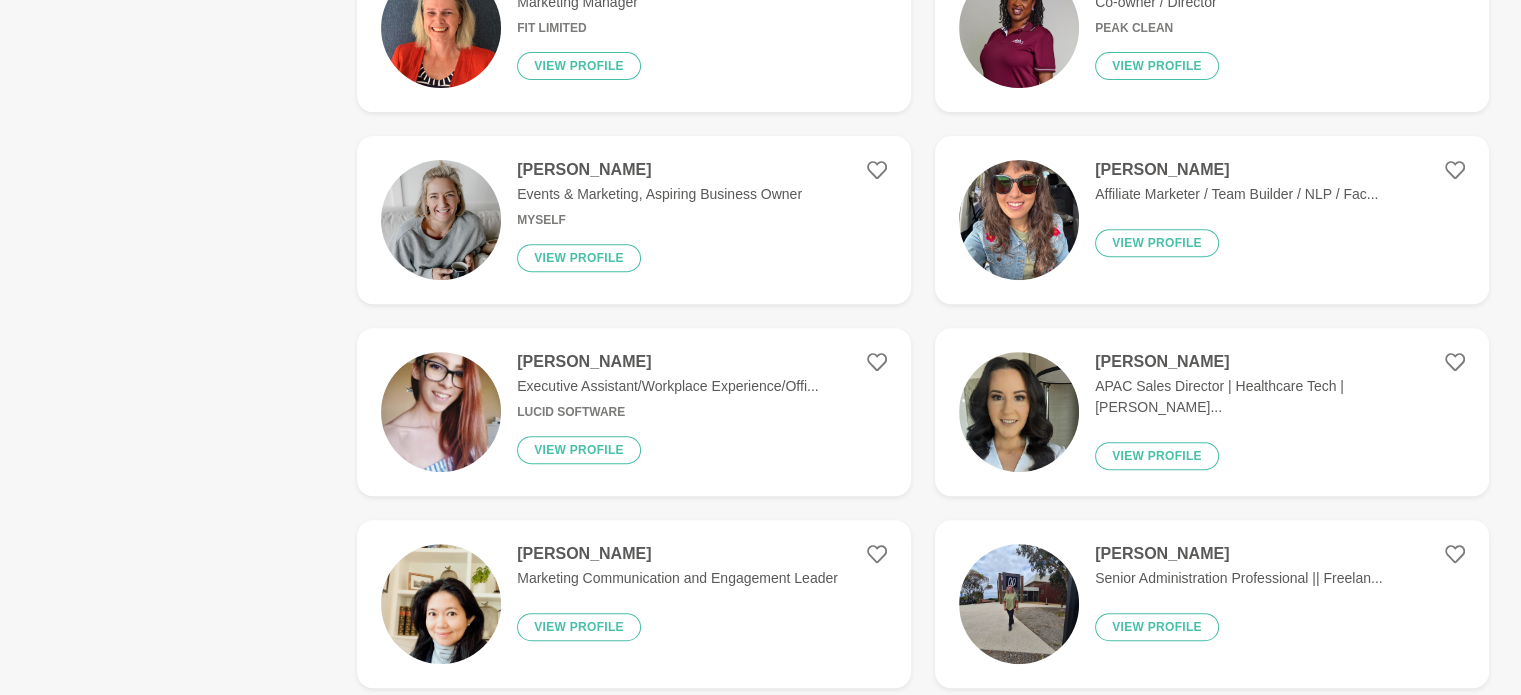 scroll, scrollTop: 800, scrollLeft: 0, axis: vertical 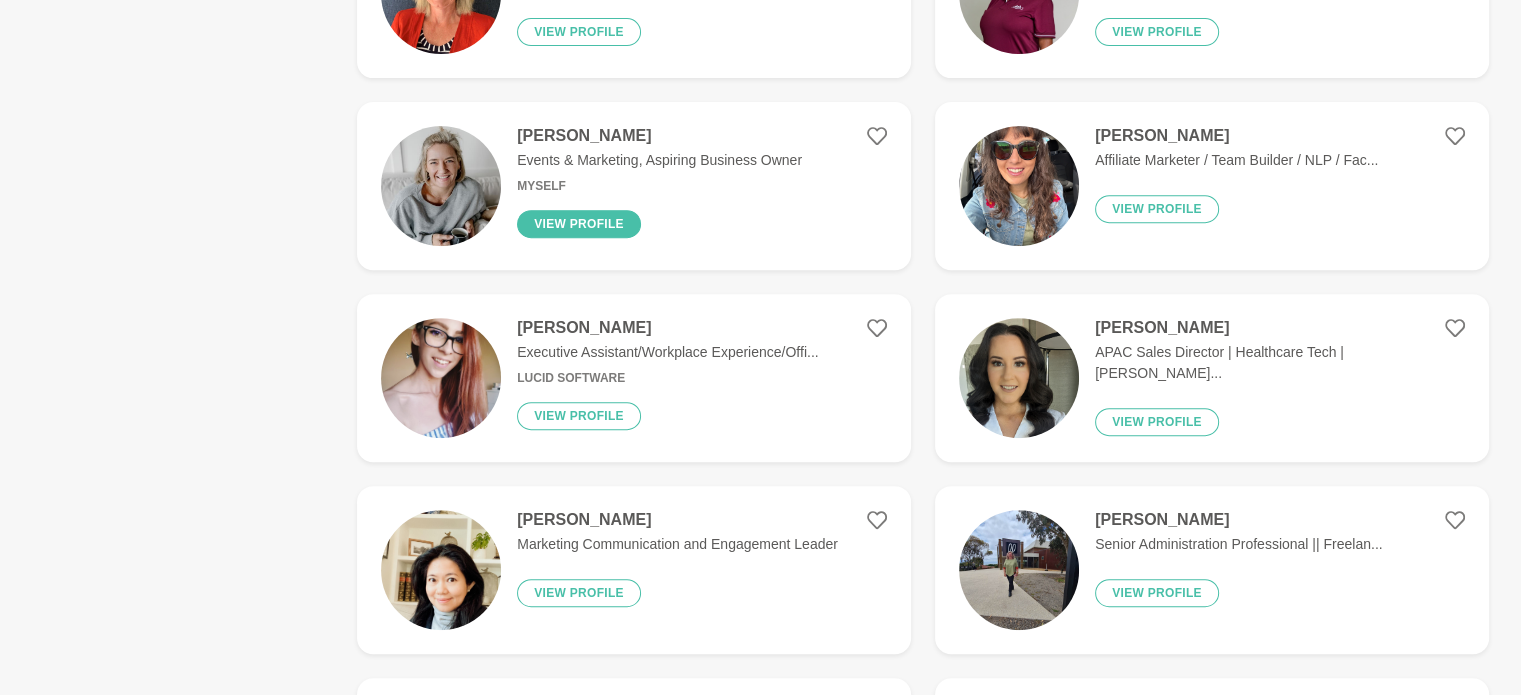 click on "View profile" at bounding box center (579, 224) 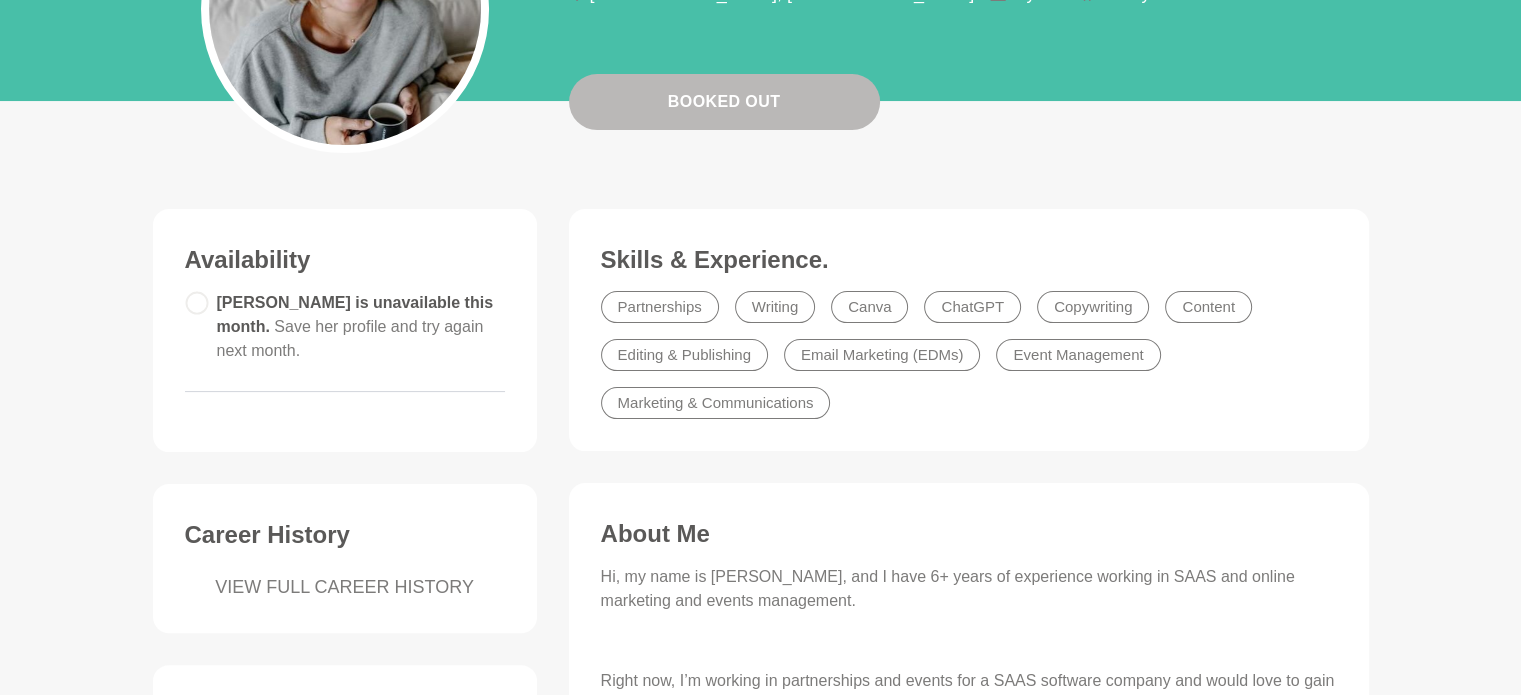 scroll, scrollTop: 332, scrollLeft: 0, axis: vertical 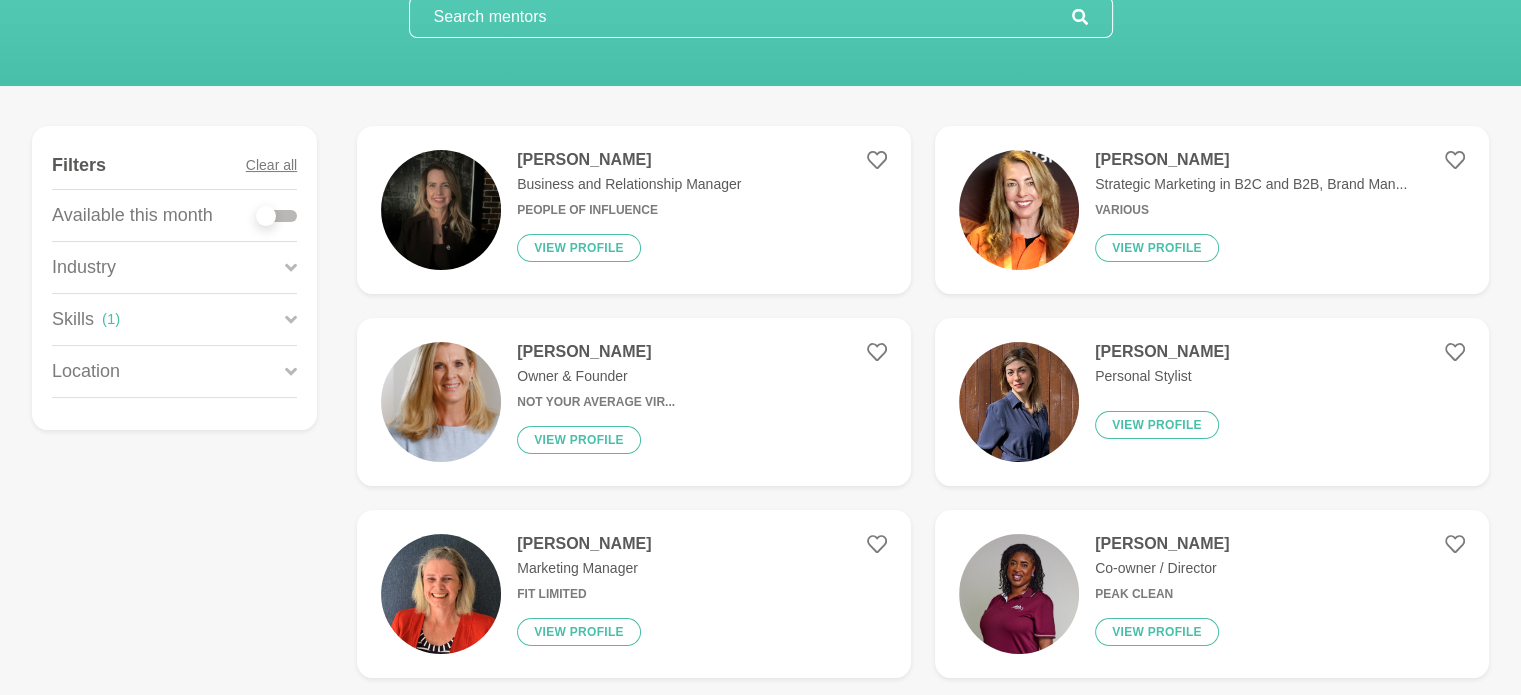 click on "Skills ( 1 )" at bounding box center [174, 319] 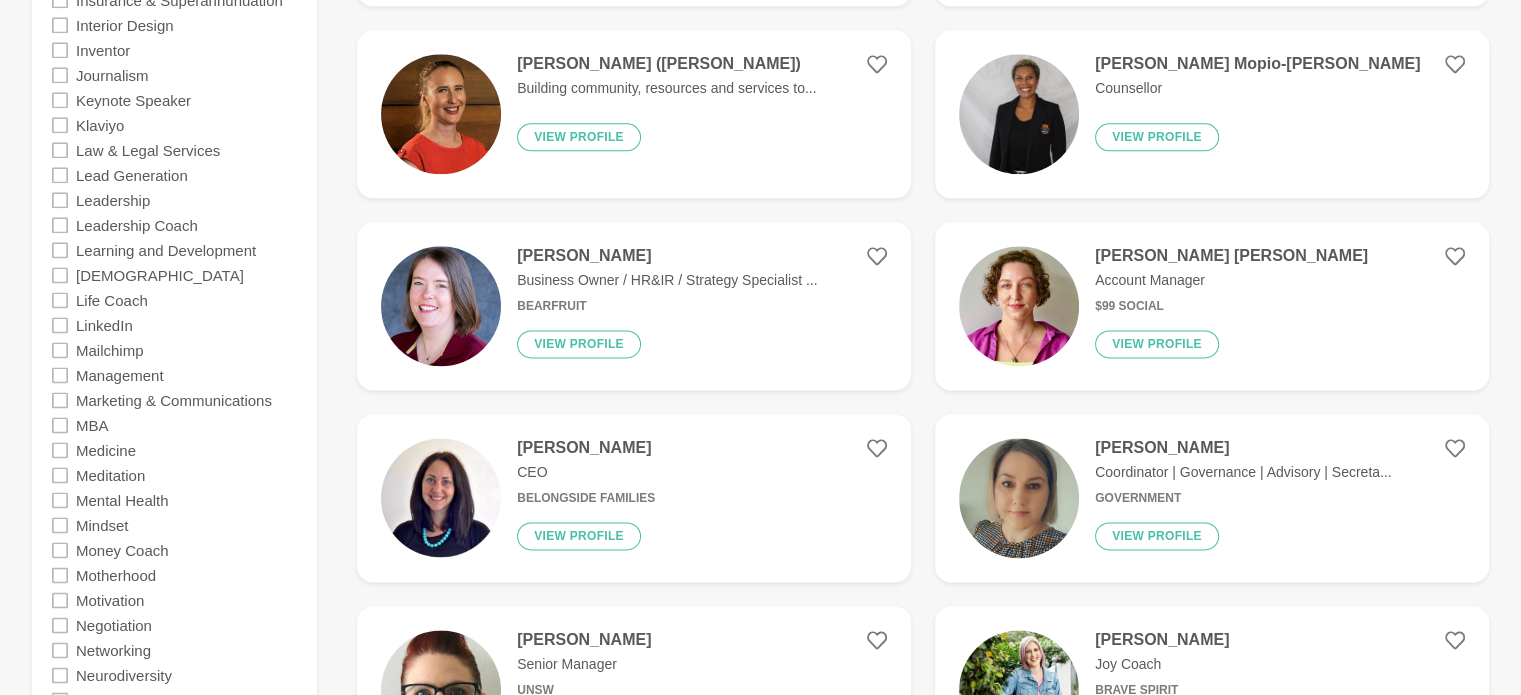 scroll, scrollTop: 2700, scrollLeft: 0, axis: vertical 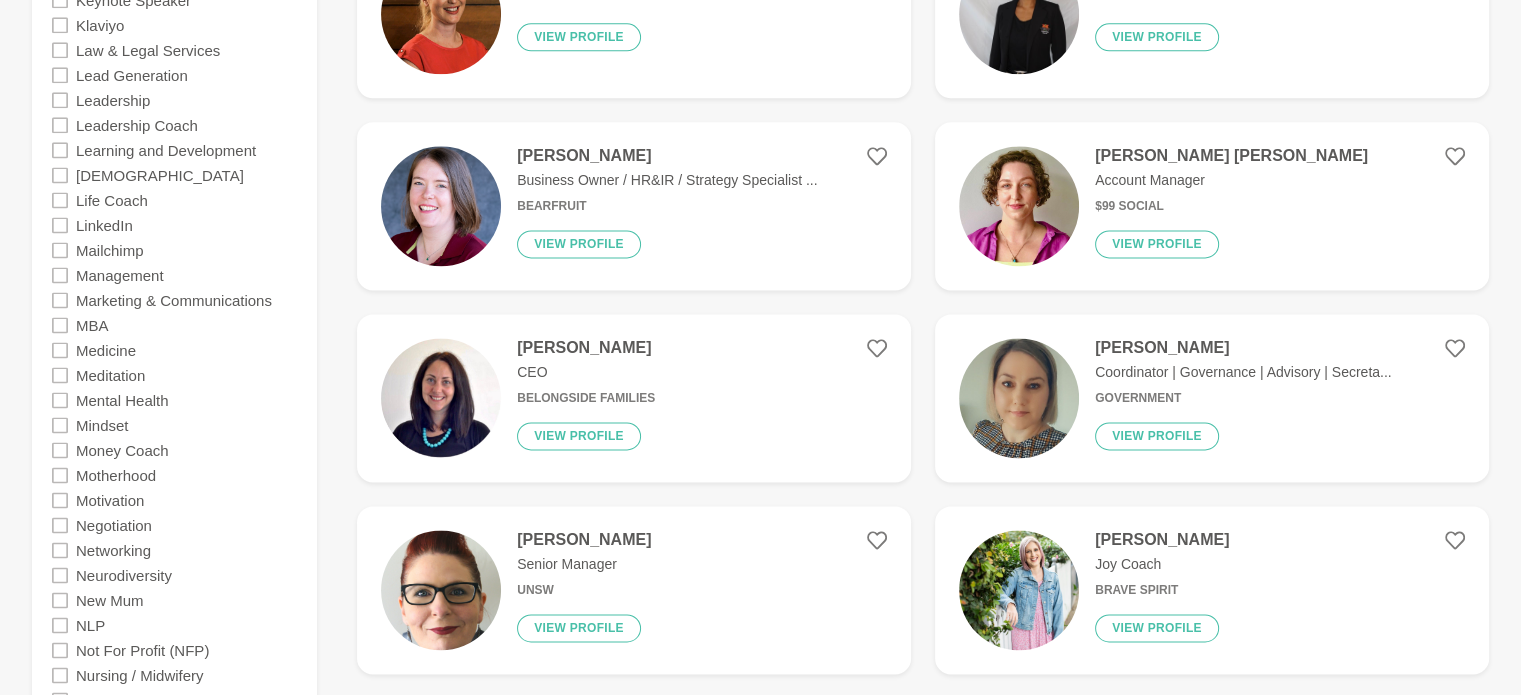 click 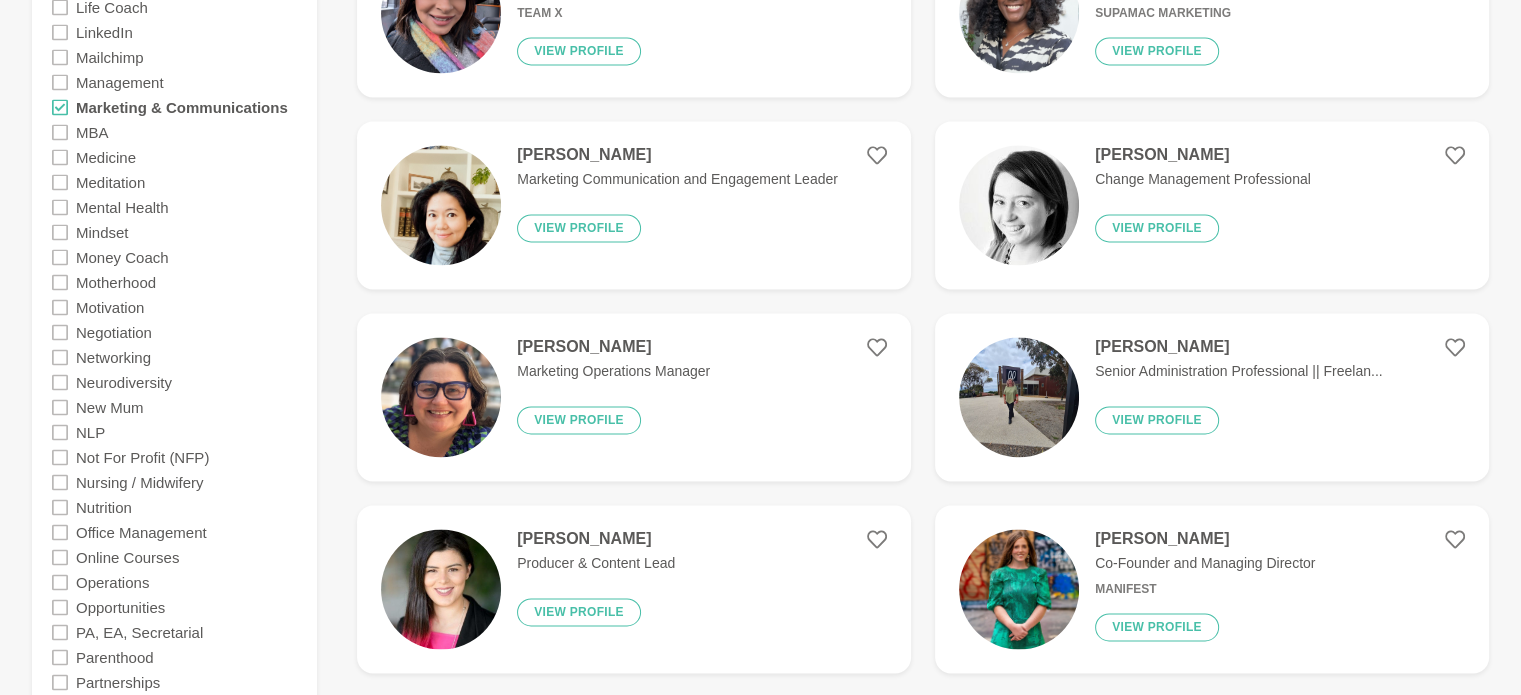 scroll, scrollTop: 2900, scrollLeft: 0, axis: vertical 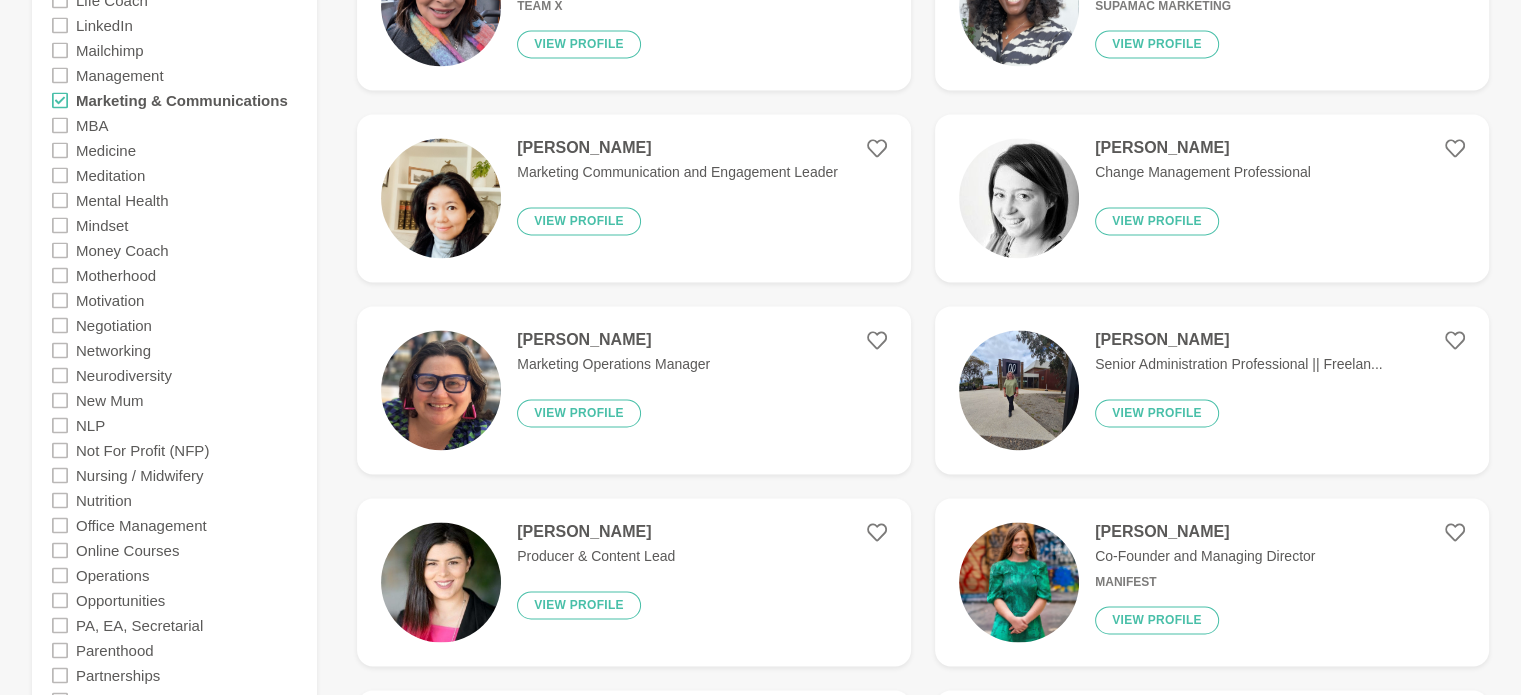 click 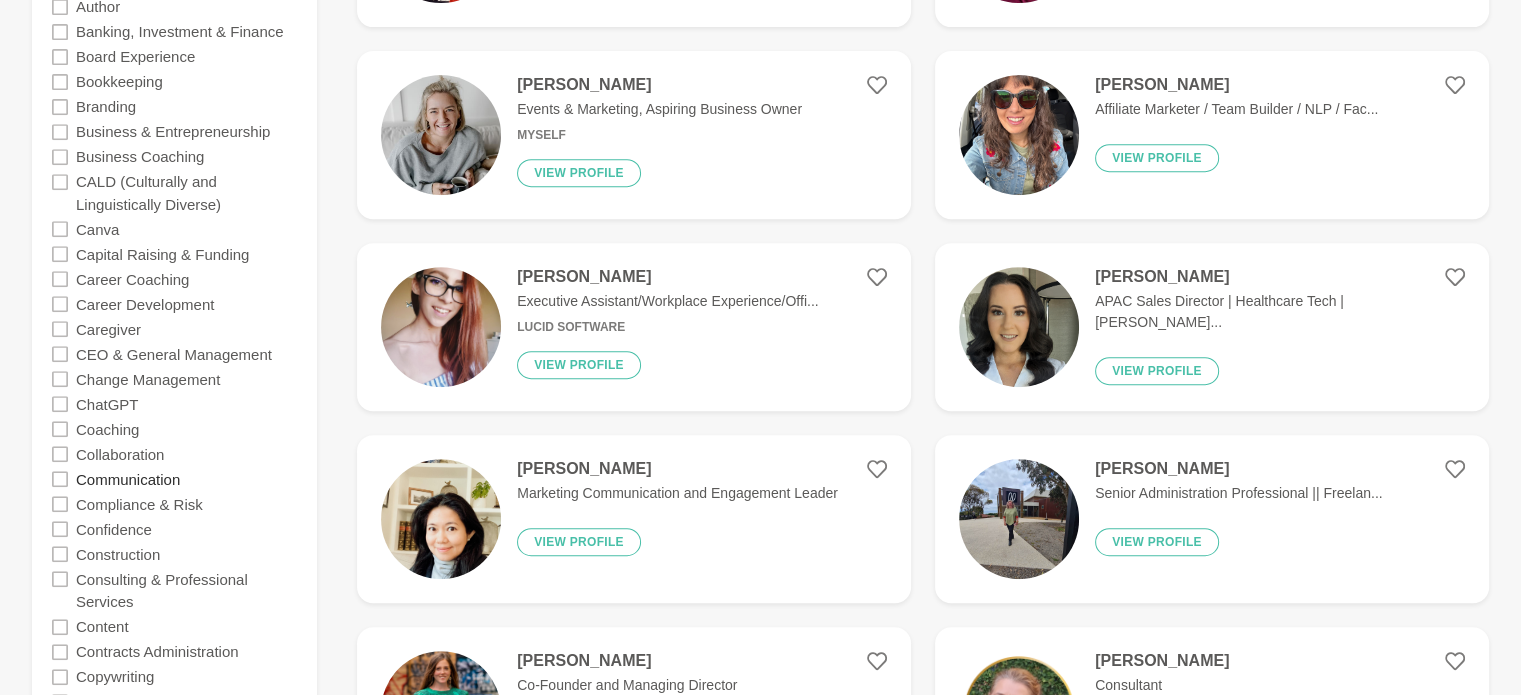 scroll, scrollTop: 800, scrollLeft: 0, axis: vertical 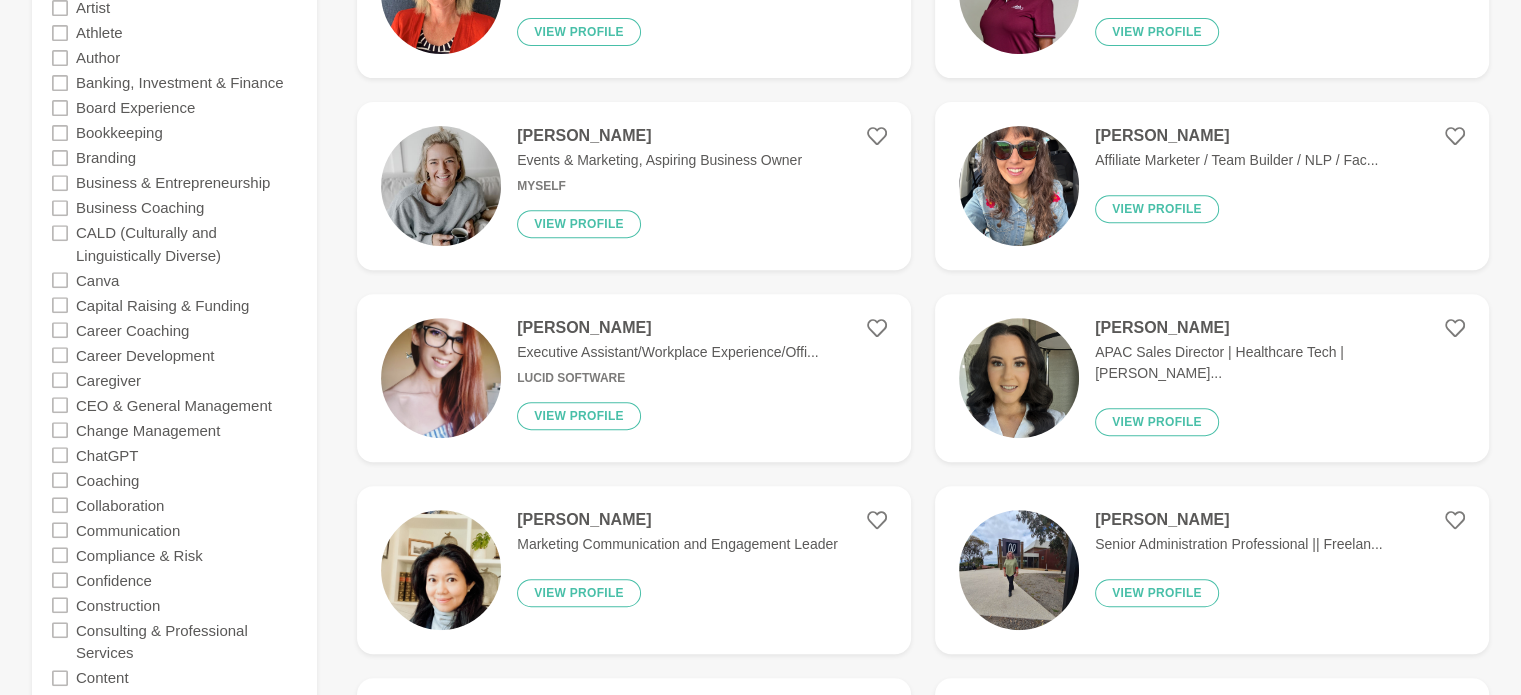 click 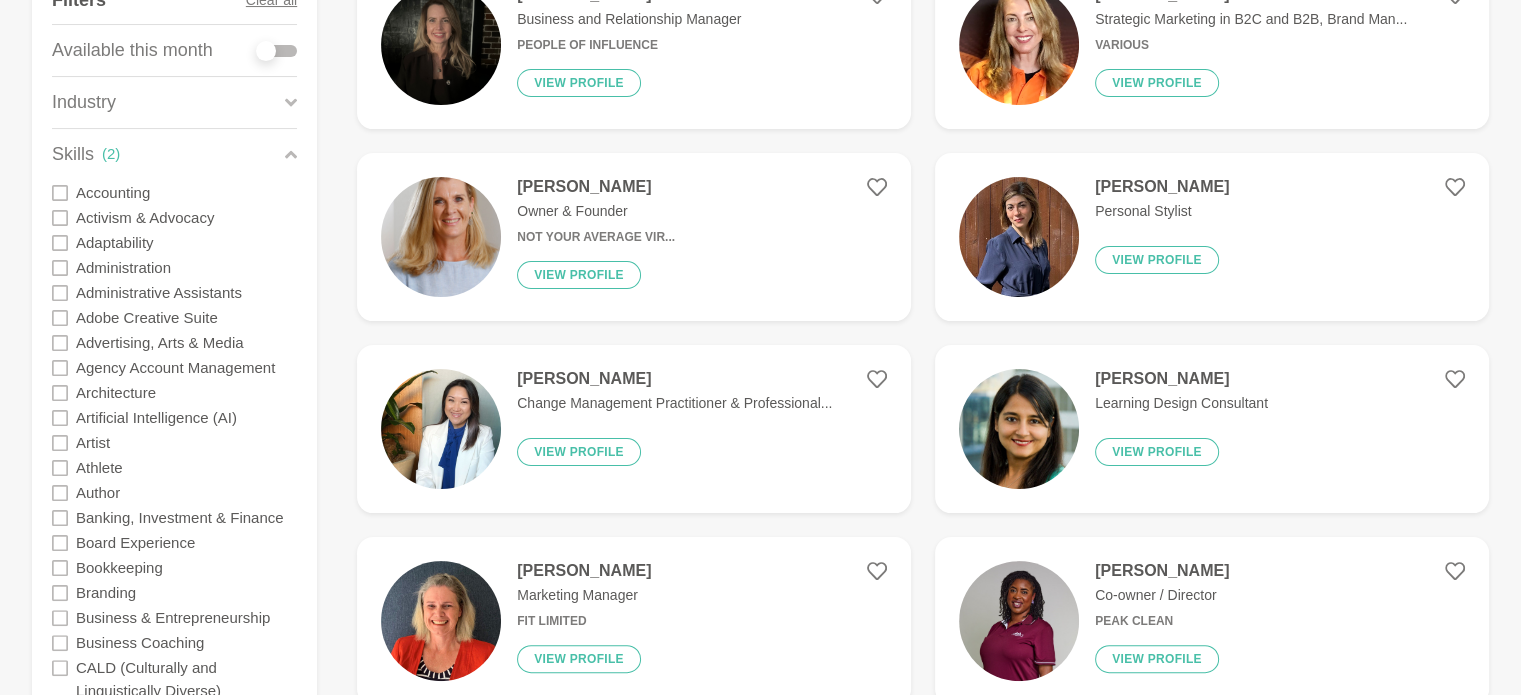 scroll, scrollTop: 400, scrollLeft: 0, axis: vertical 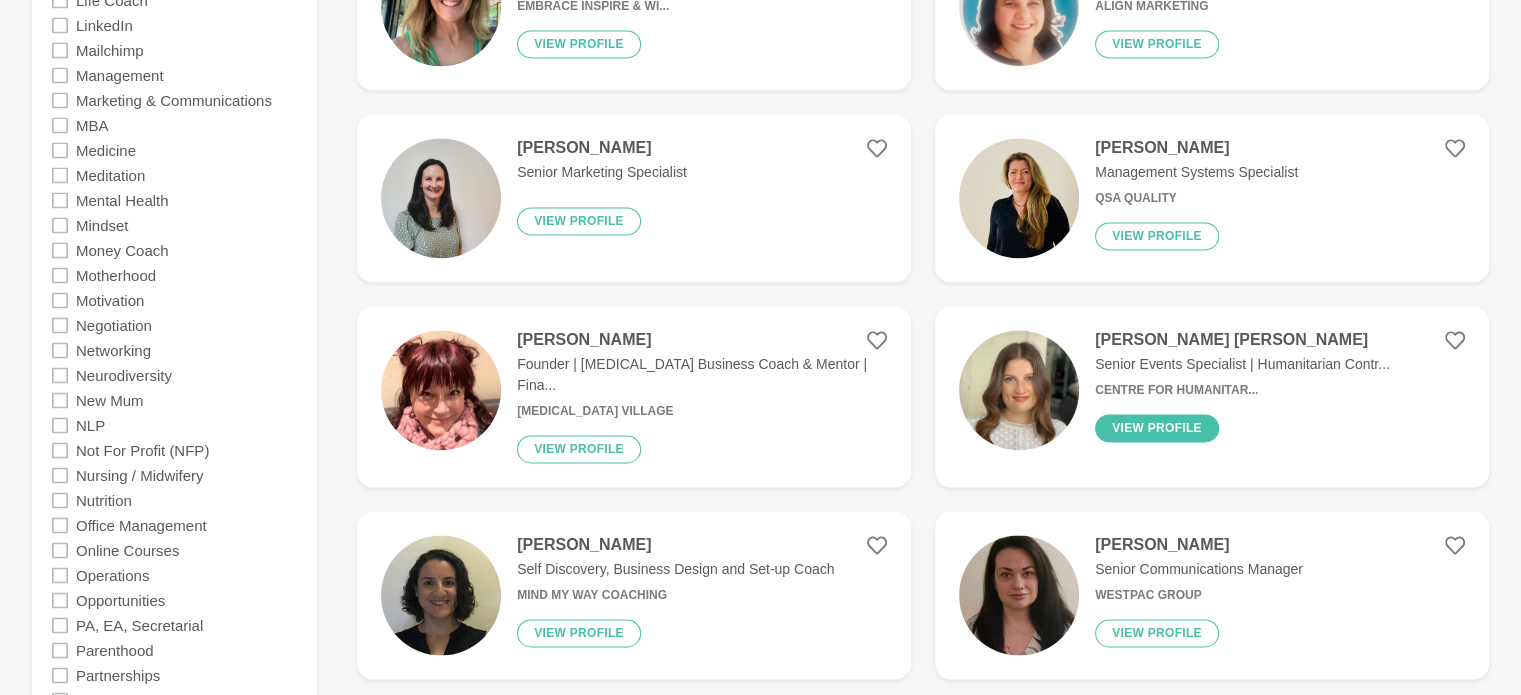 click on "View profile" at bounding box center [1157, 428] 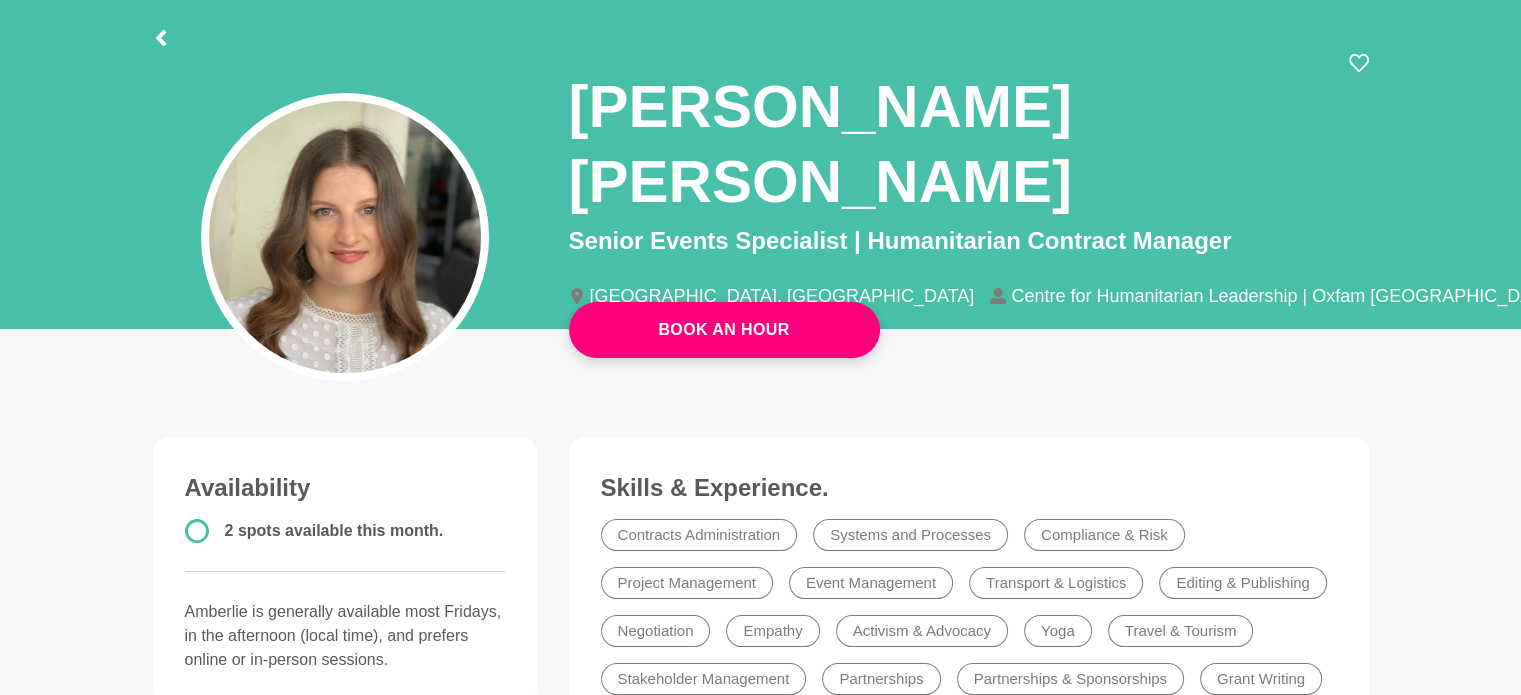 scroll, scrollTop: 0, scrollLeft: 0, axis: both 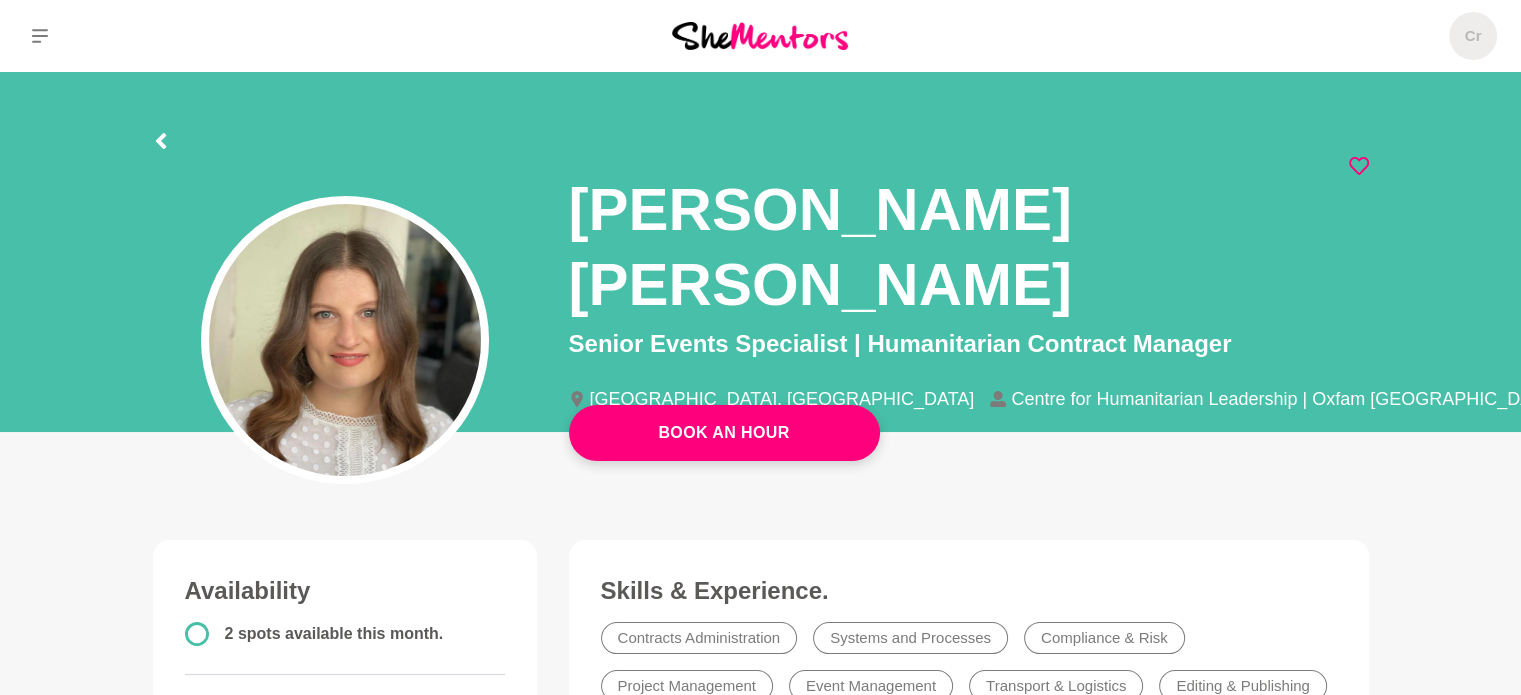 click 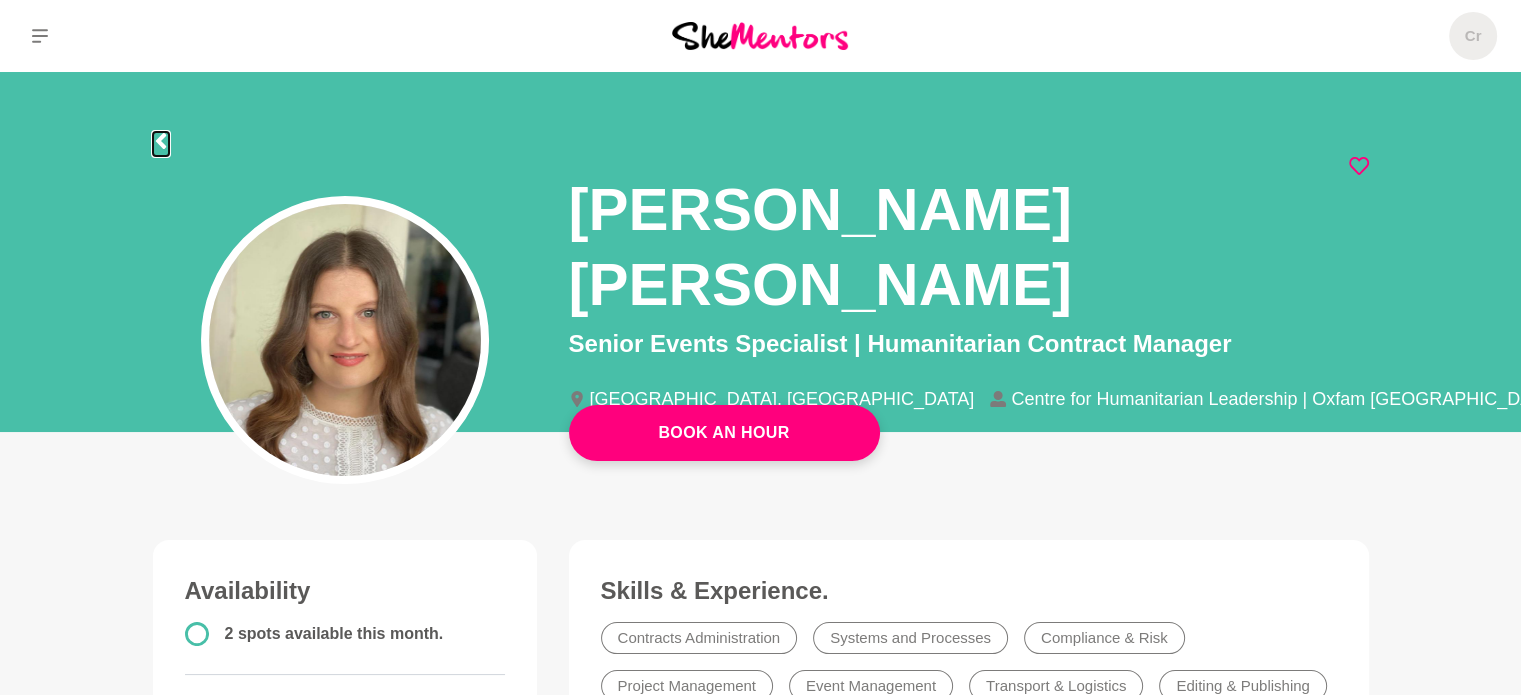 click 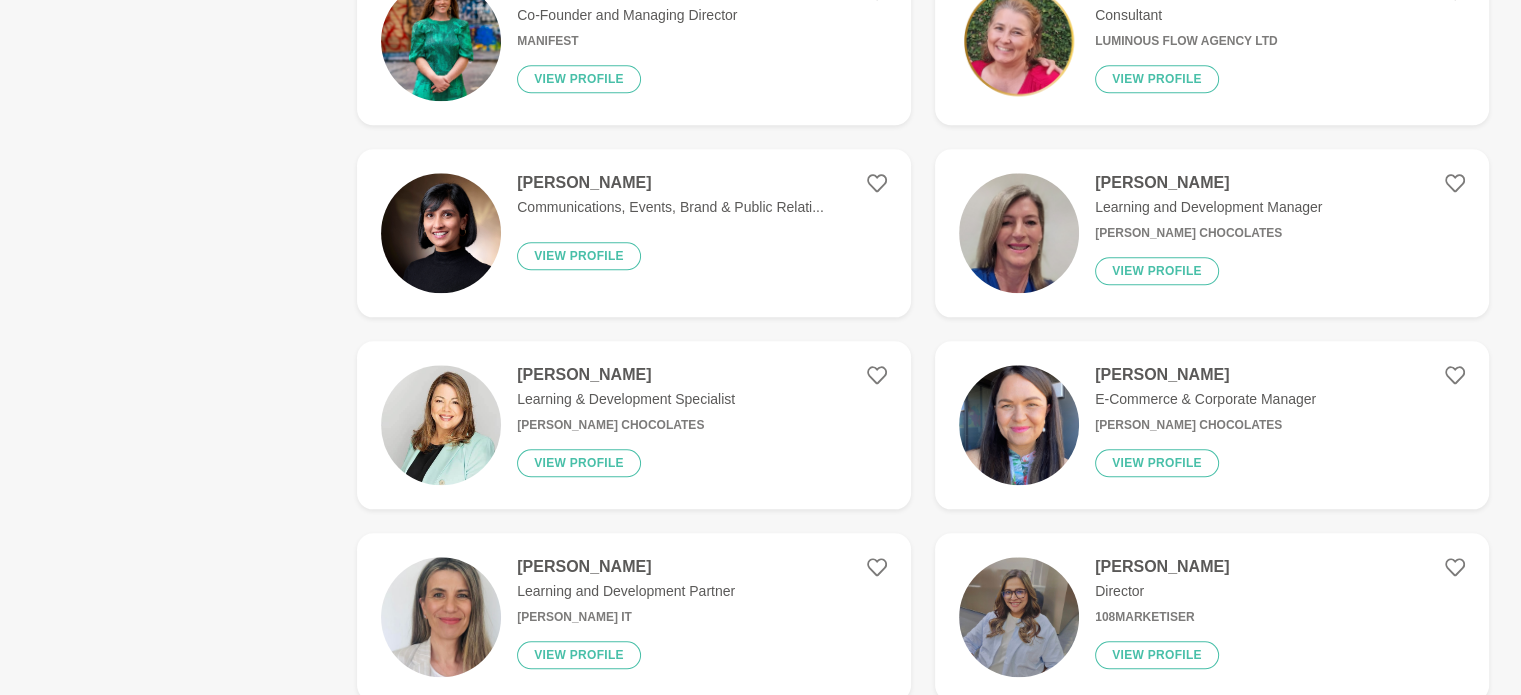 scroll, scrollTop: 2100, scrollLeft: 0, axis: vertical 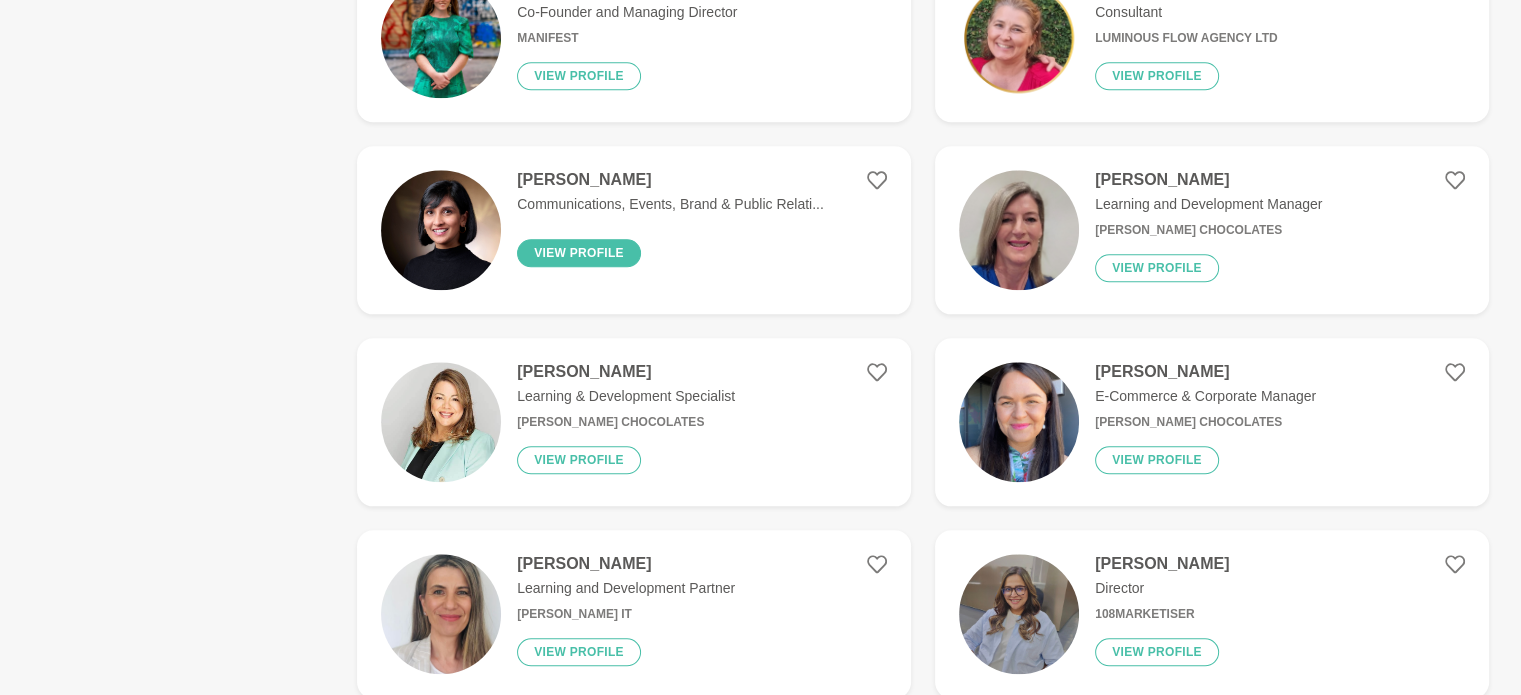click on "View profile" at bounding box center [579, 253] 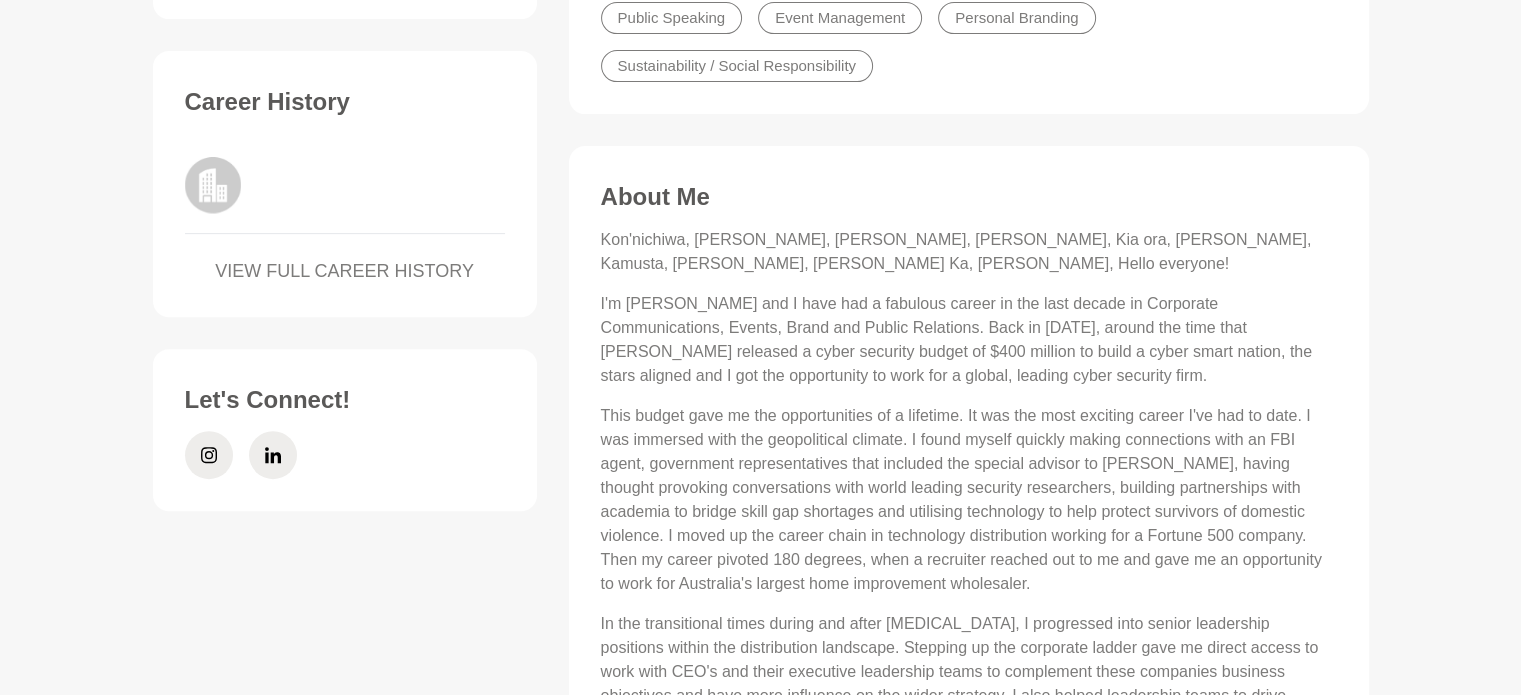 scroll, scrollTop: 800, scrollLeft: 0, axis: vertical 